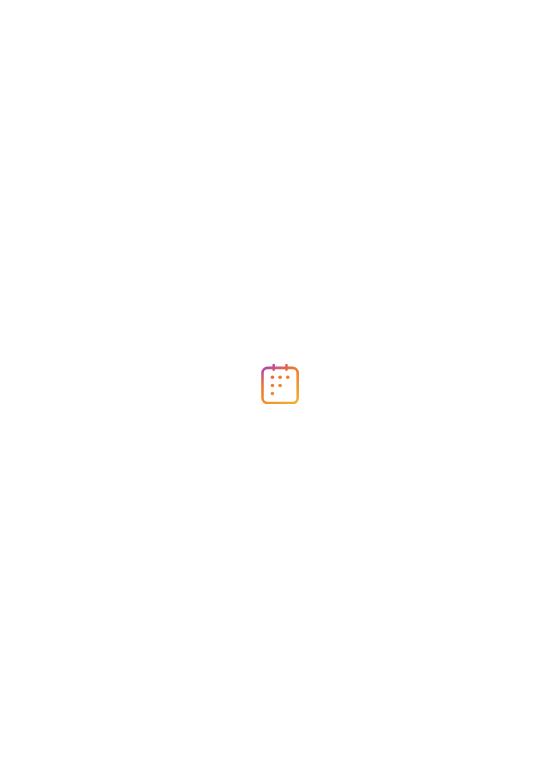 scroll, scrollTop: 0, scrollLeft: 0, axis: both 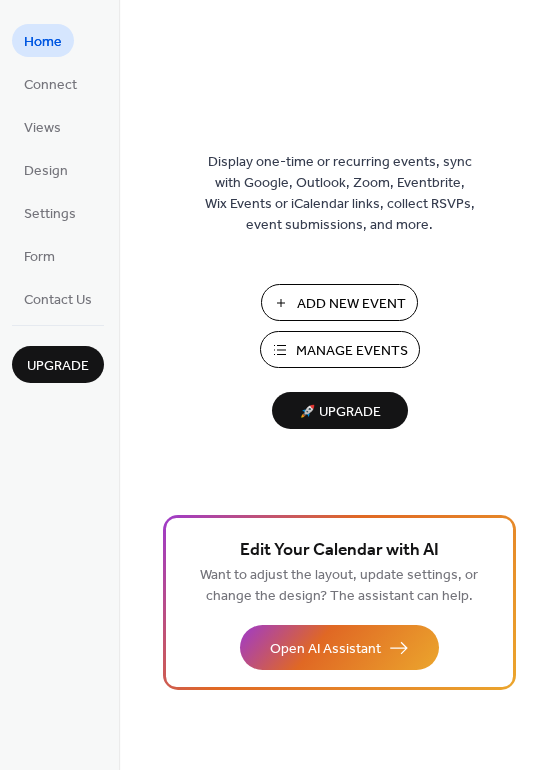 click on "Manage Events" at bounding box center (352, 351) 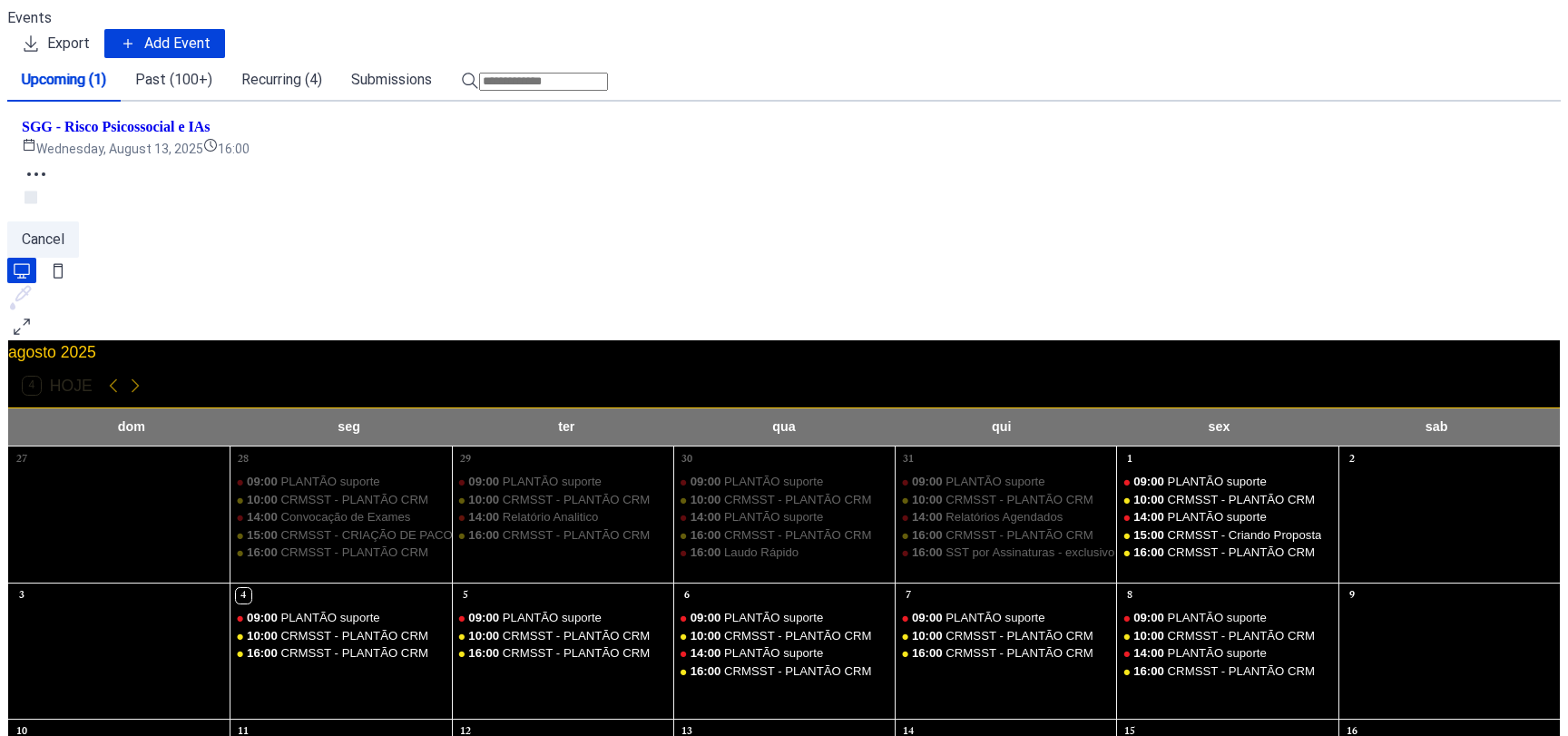 scroll, scrollTop: 0, scrollLeft: 0, axis: both 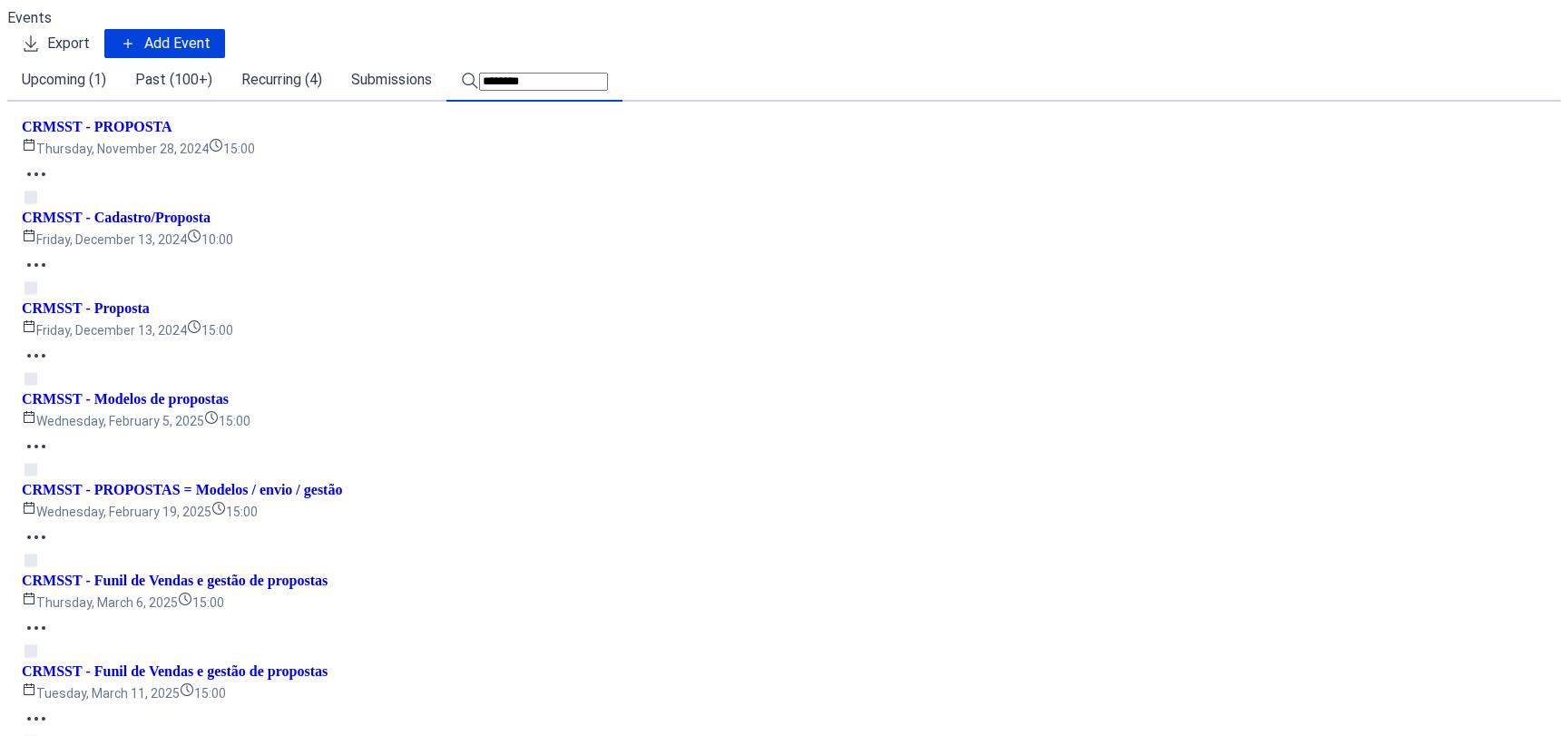 type on "********" 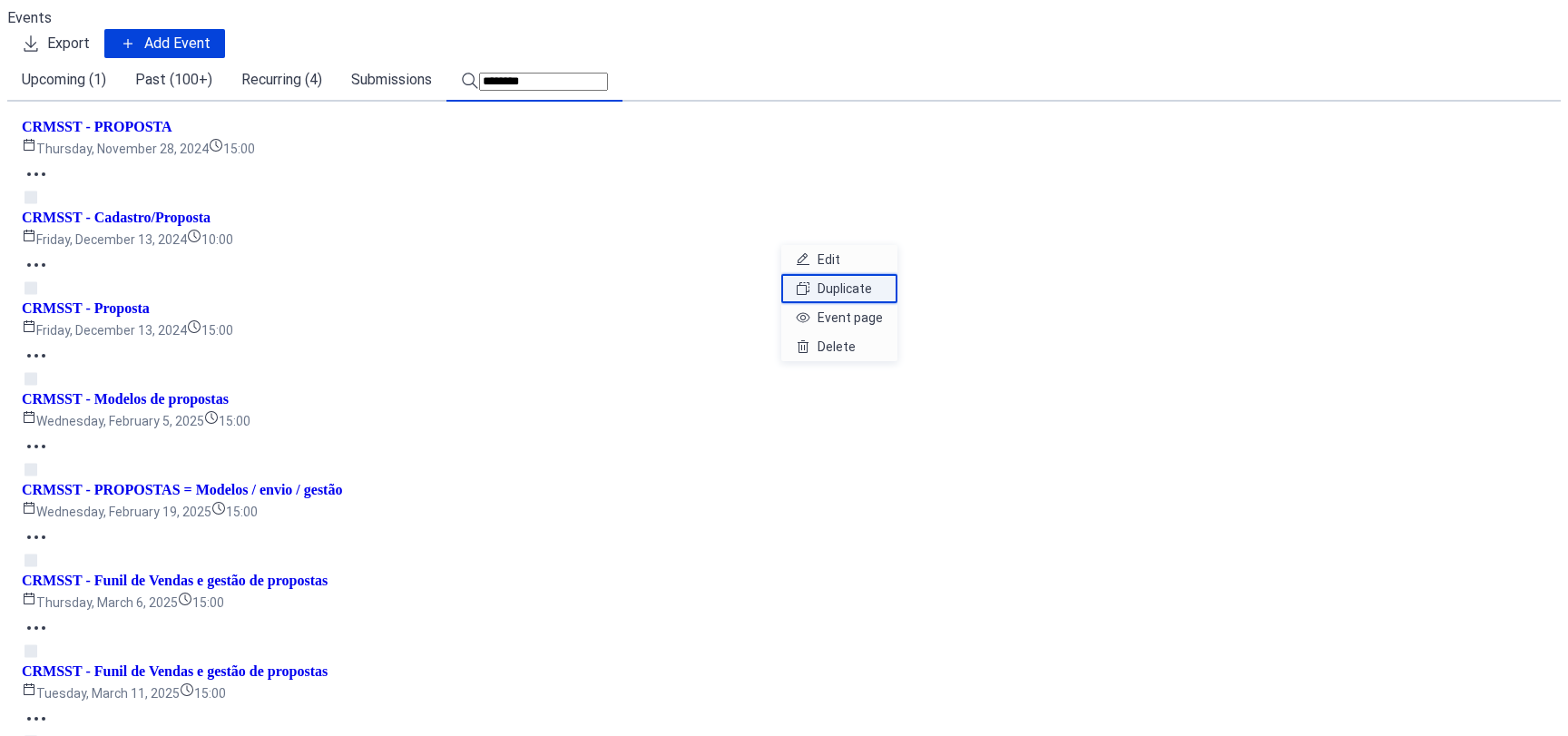 click on "Duplicate" at bounding box center [845, 289] 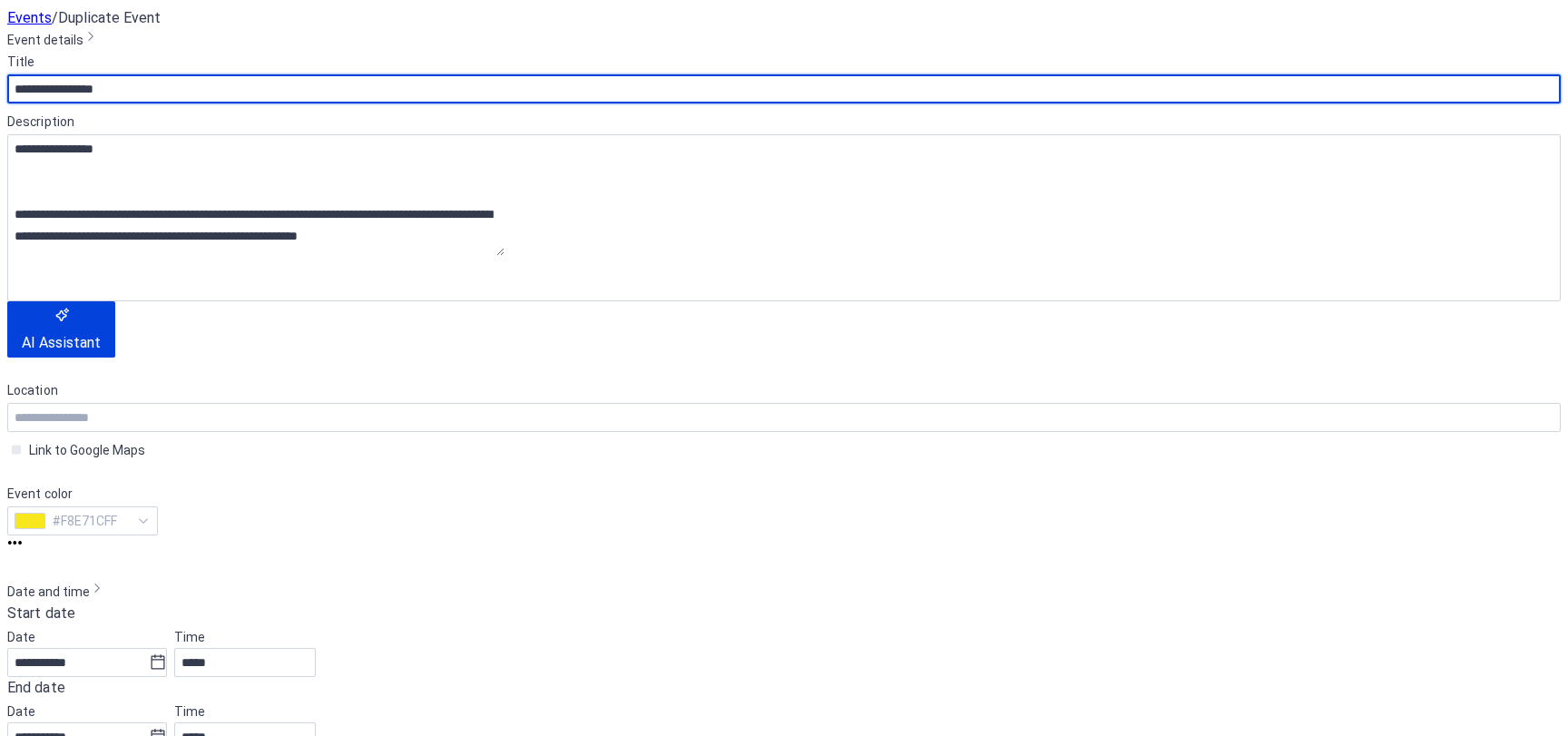 drag, startPoint x: 214, startPoint y: 161, endPoint x: 143, endPoint y: 174, distance: 72.18033 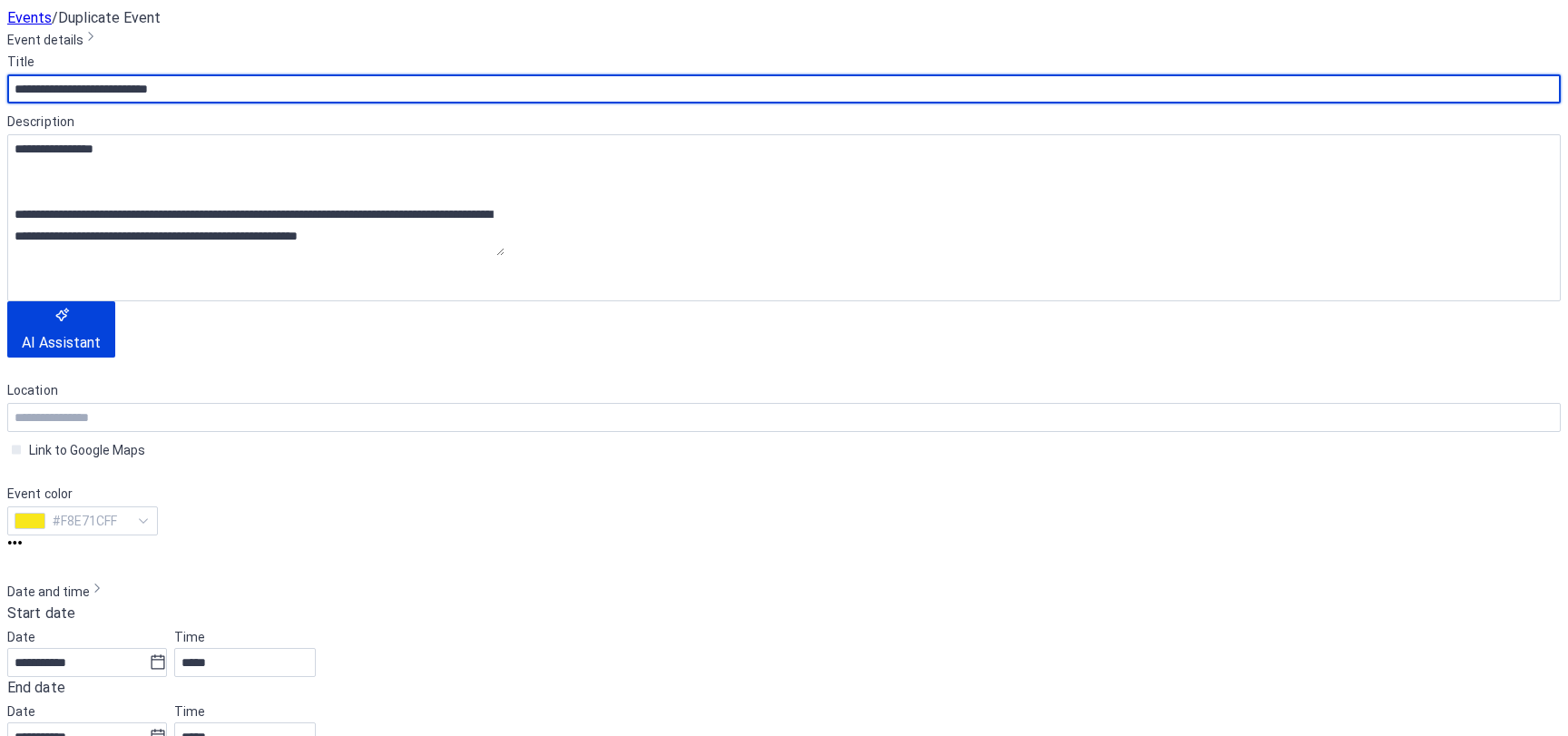 drag, startPoint x: 223, startPoint y: 166, endPoint x: 5, endPoint y: 143, distance: 219.20995 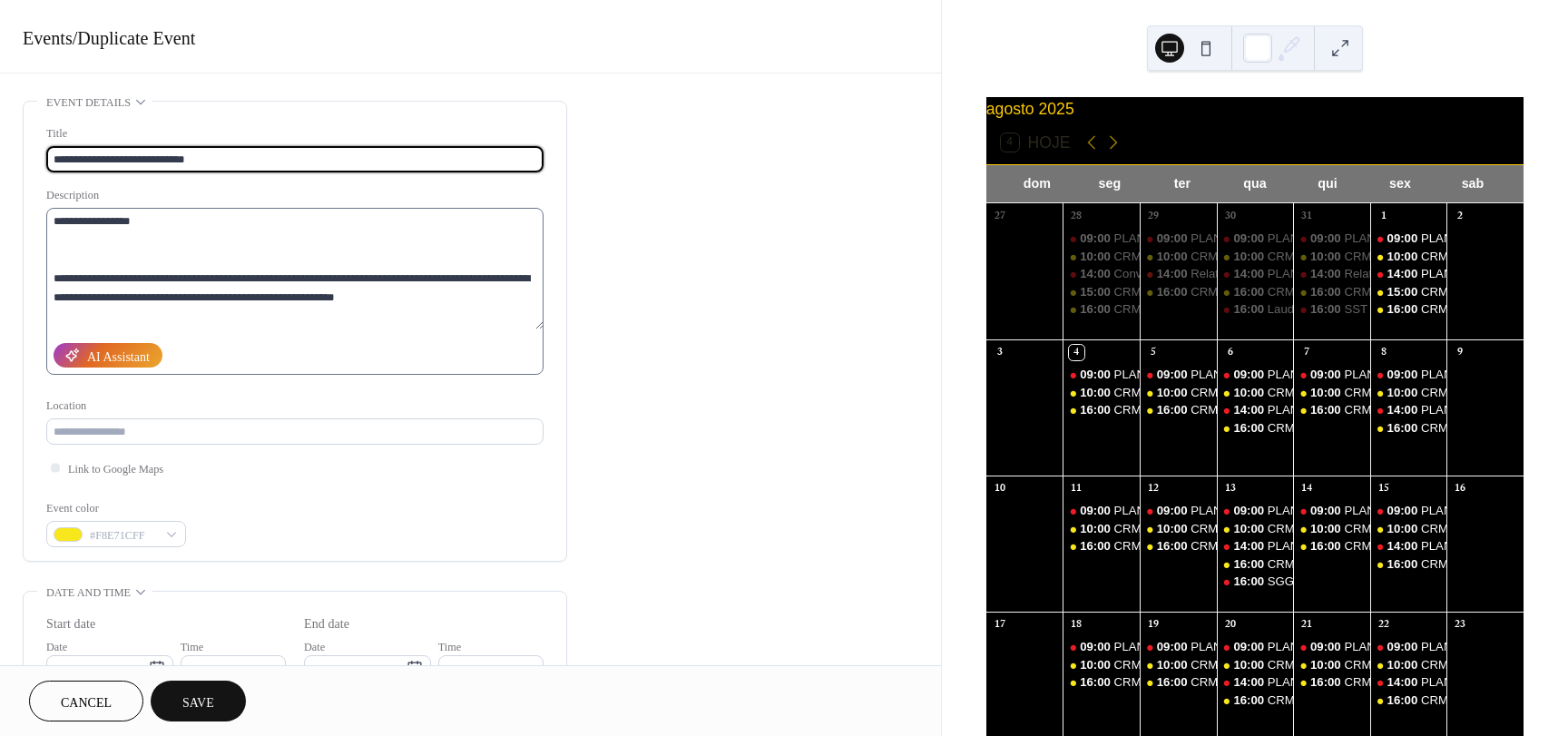 type on "**********" 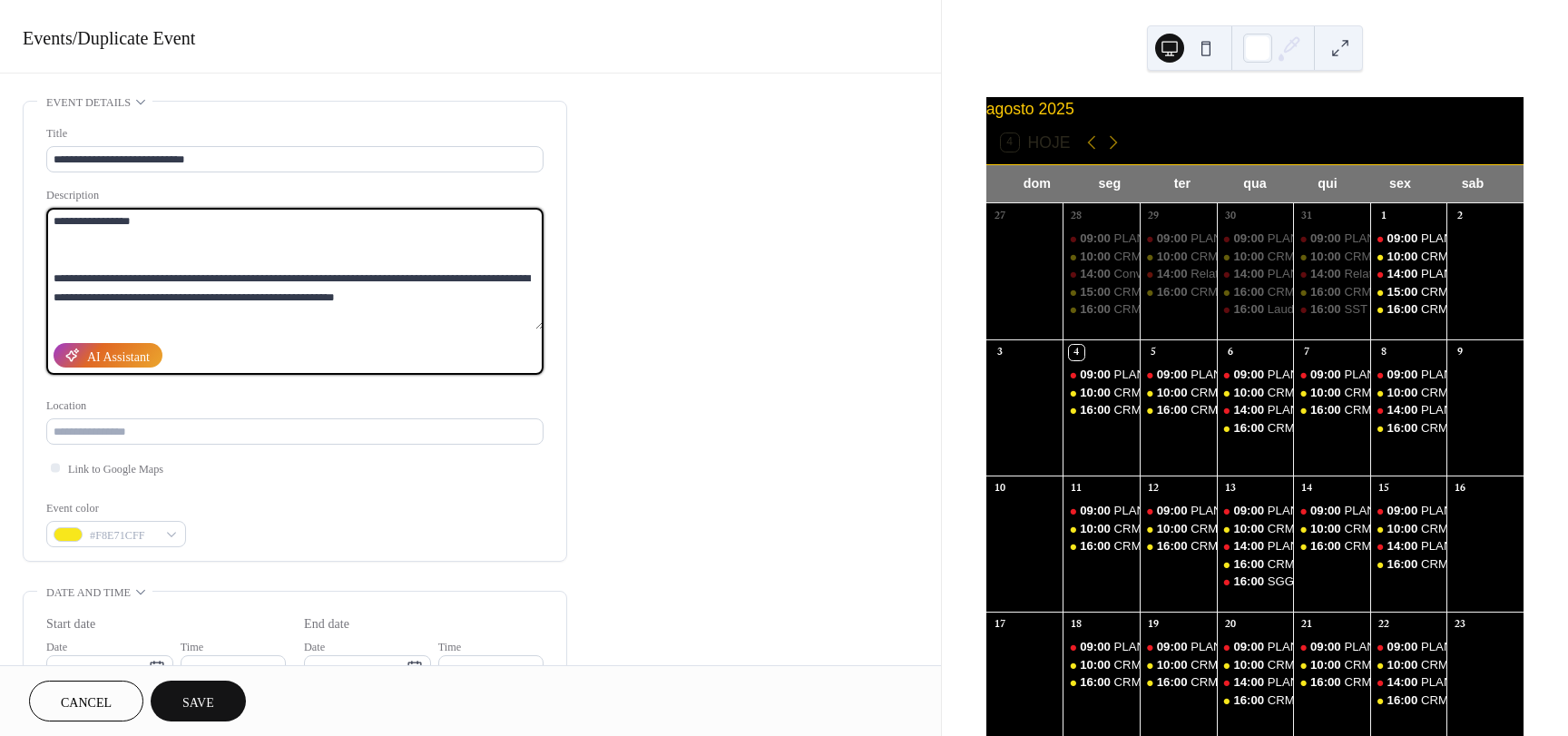 drag, startPoint x: 172, startPoint y: 216, endPoint x: -24, endPoint y: 217, distance: 196.00255 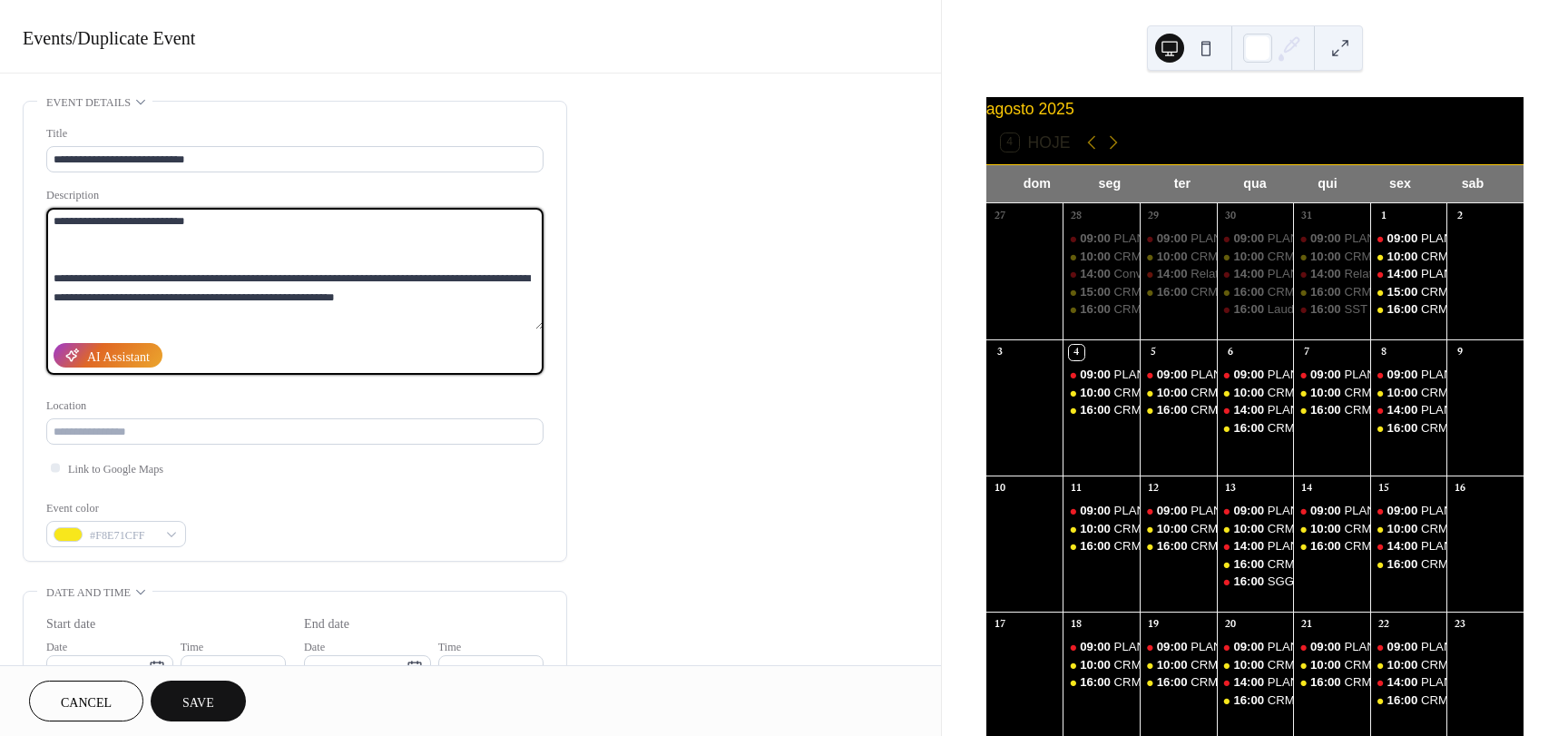 click on "**********" at bounding box center (295, 269) 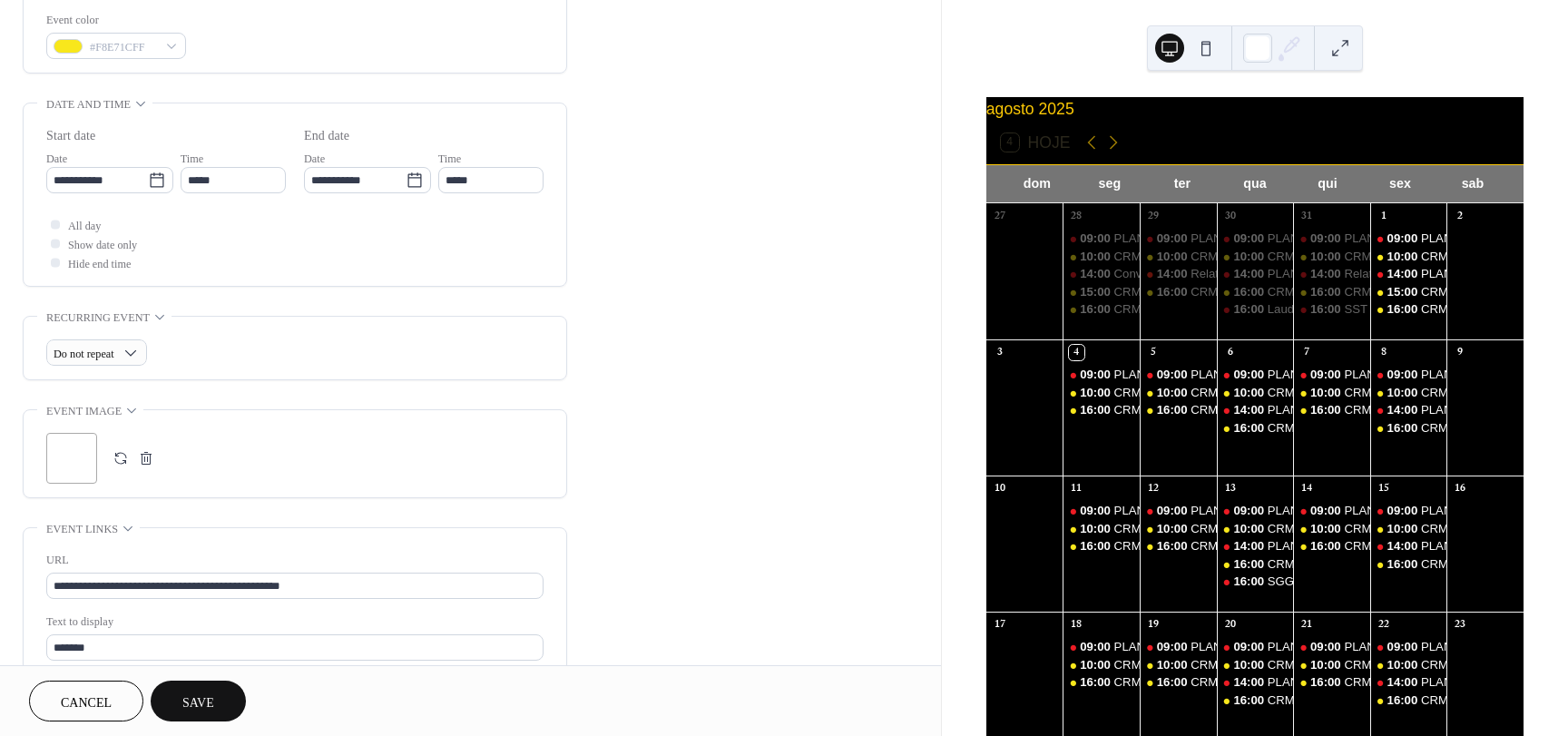 scroll, scrollTop: 545, scrollLeft: 0, axis: vertical 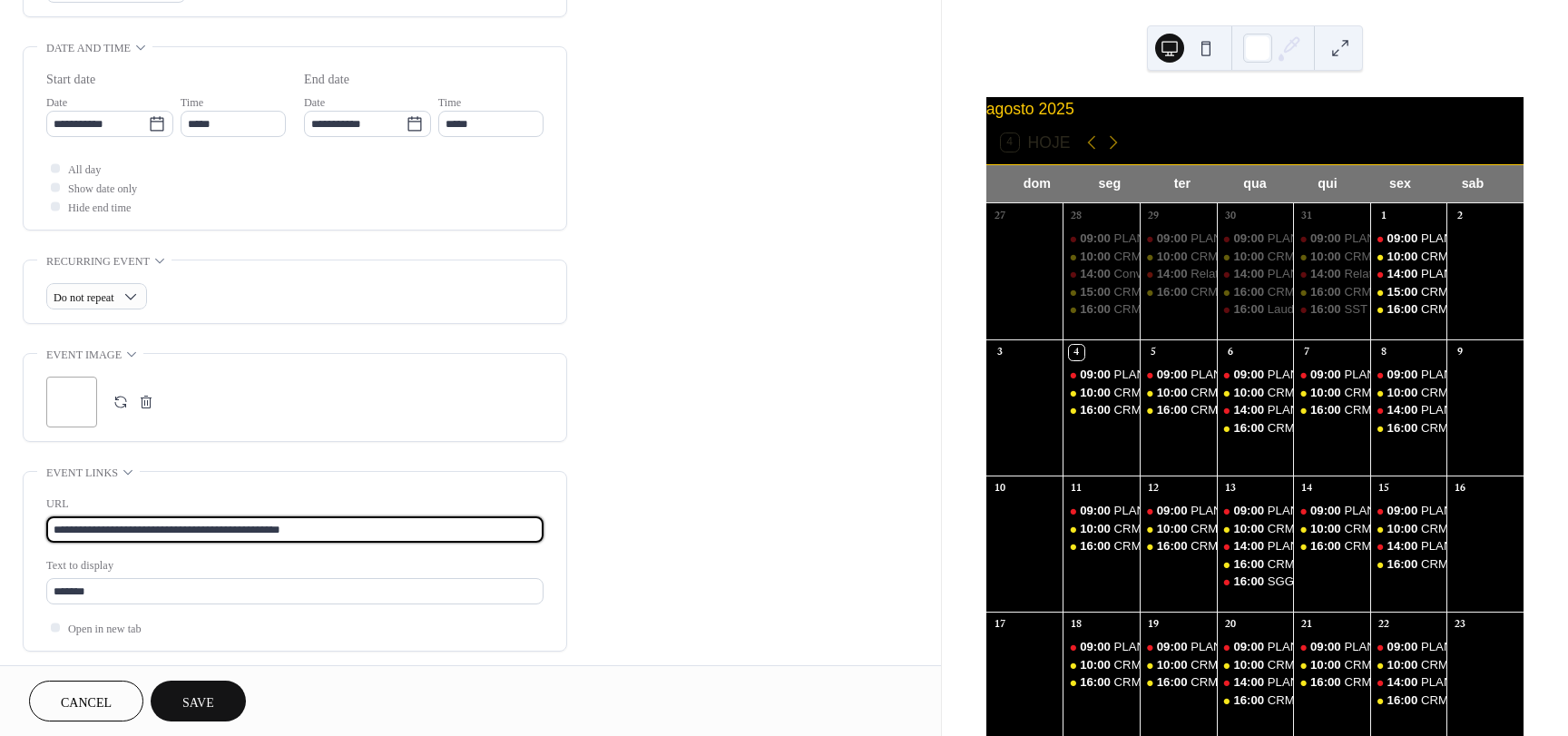 drag, startPoint x: 377, startPoint y: 527, endPoint x: 22, endPoint y: 505, distance: 355.681 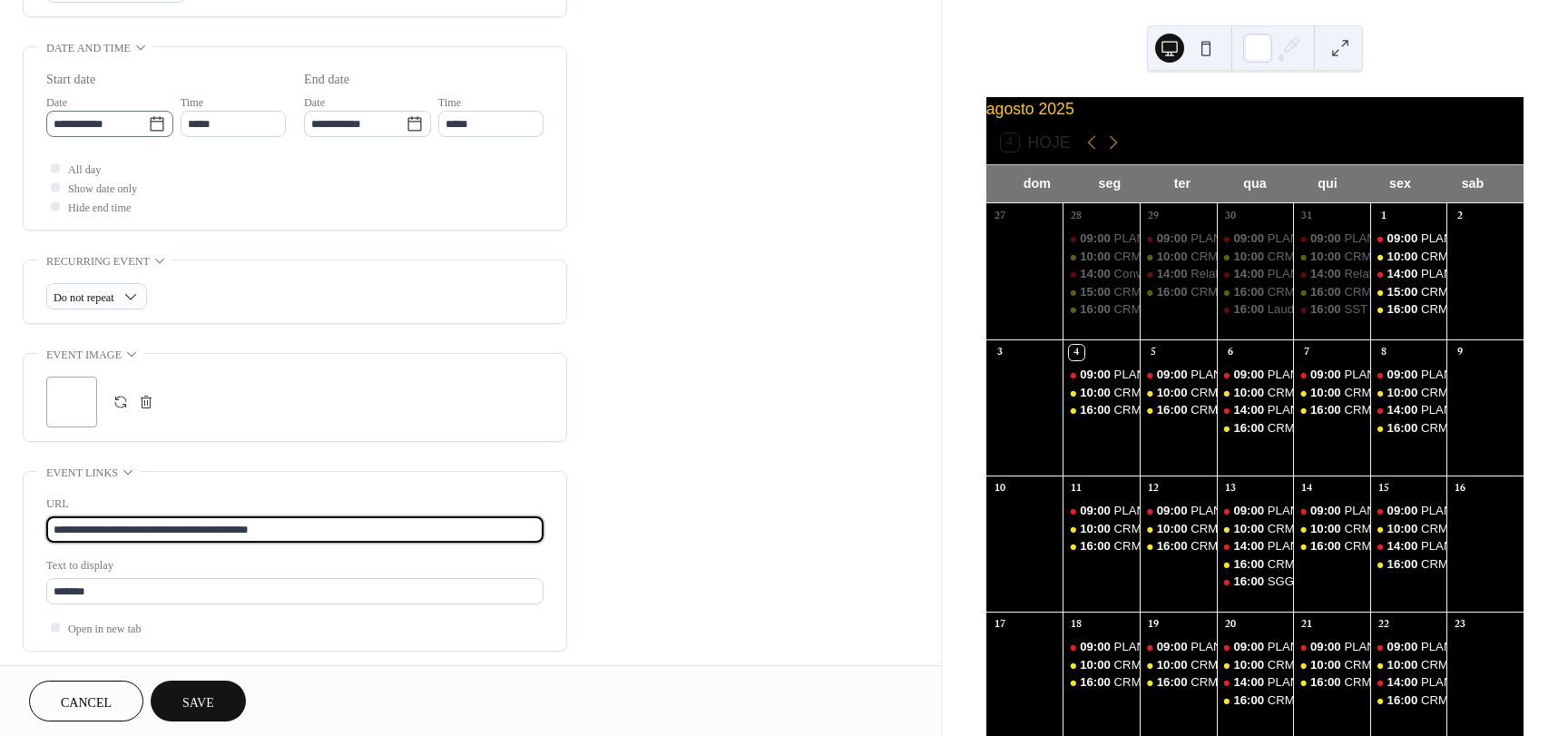 type on "**********" 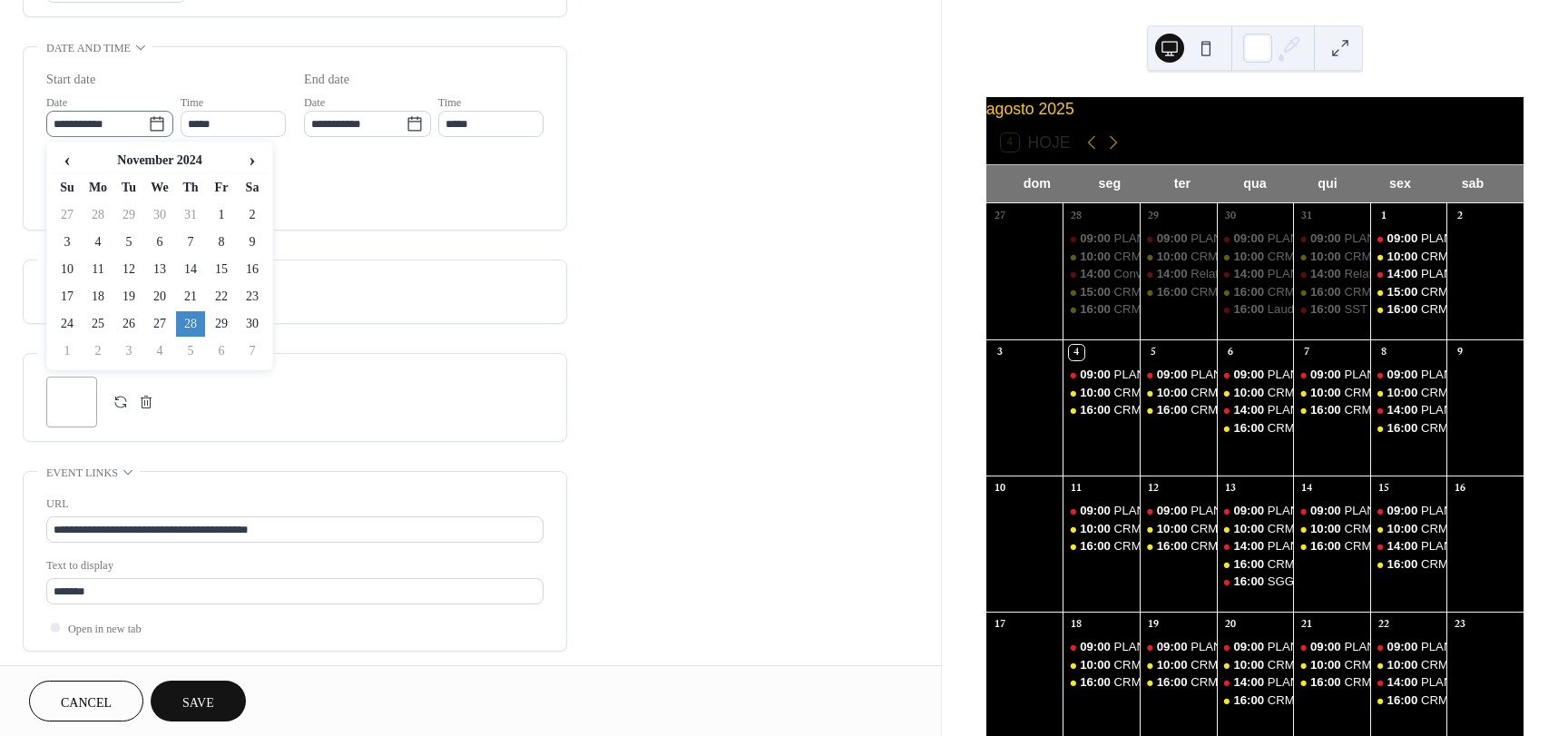 click 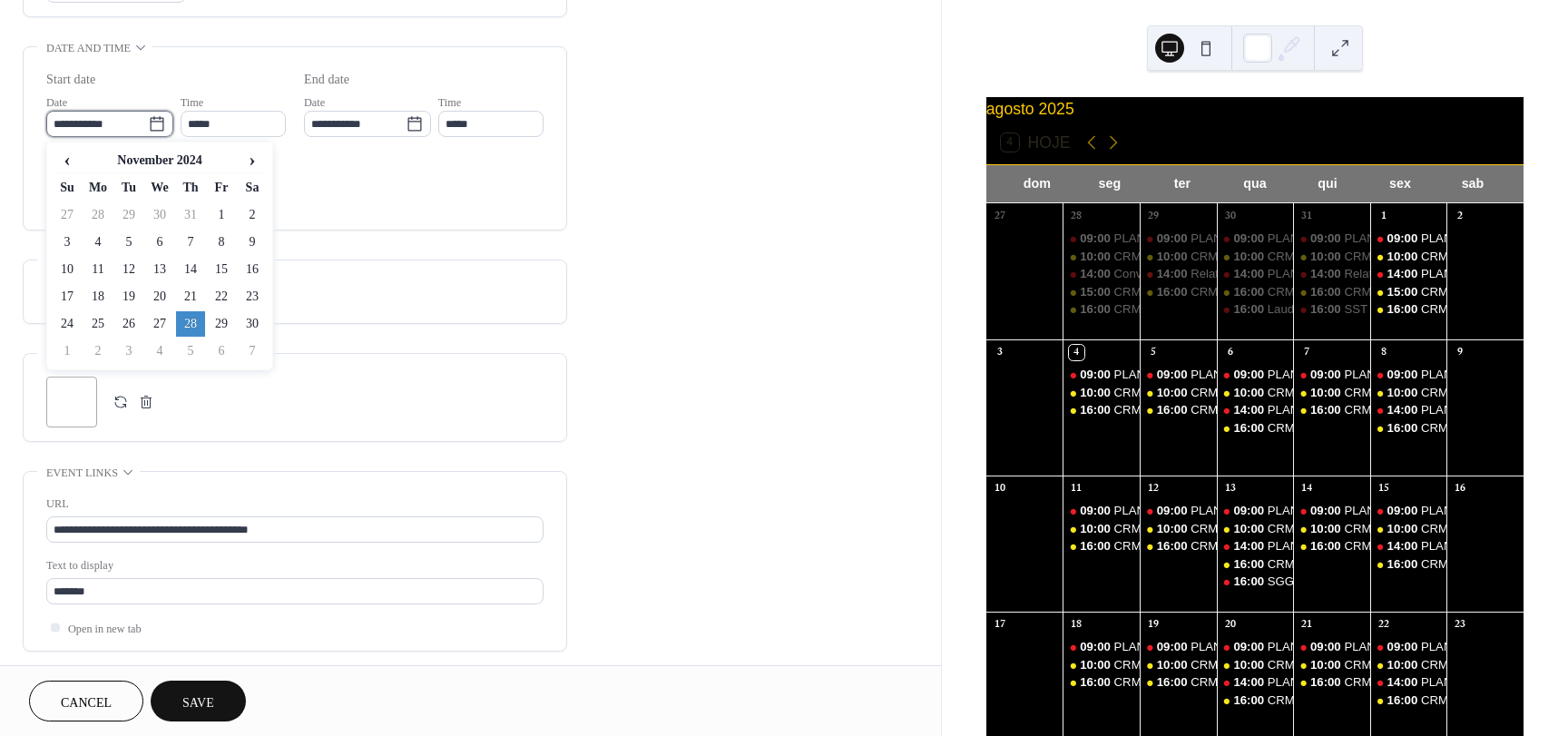 click on "**********" at bounding box center [97, 123] 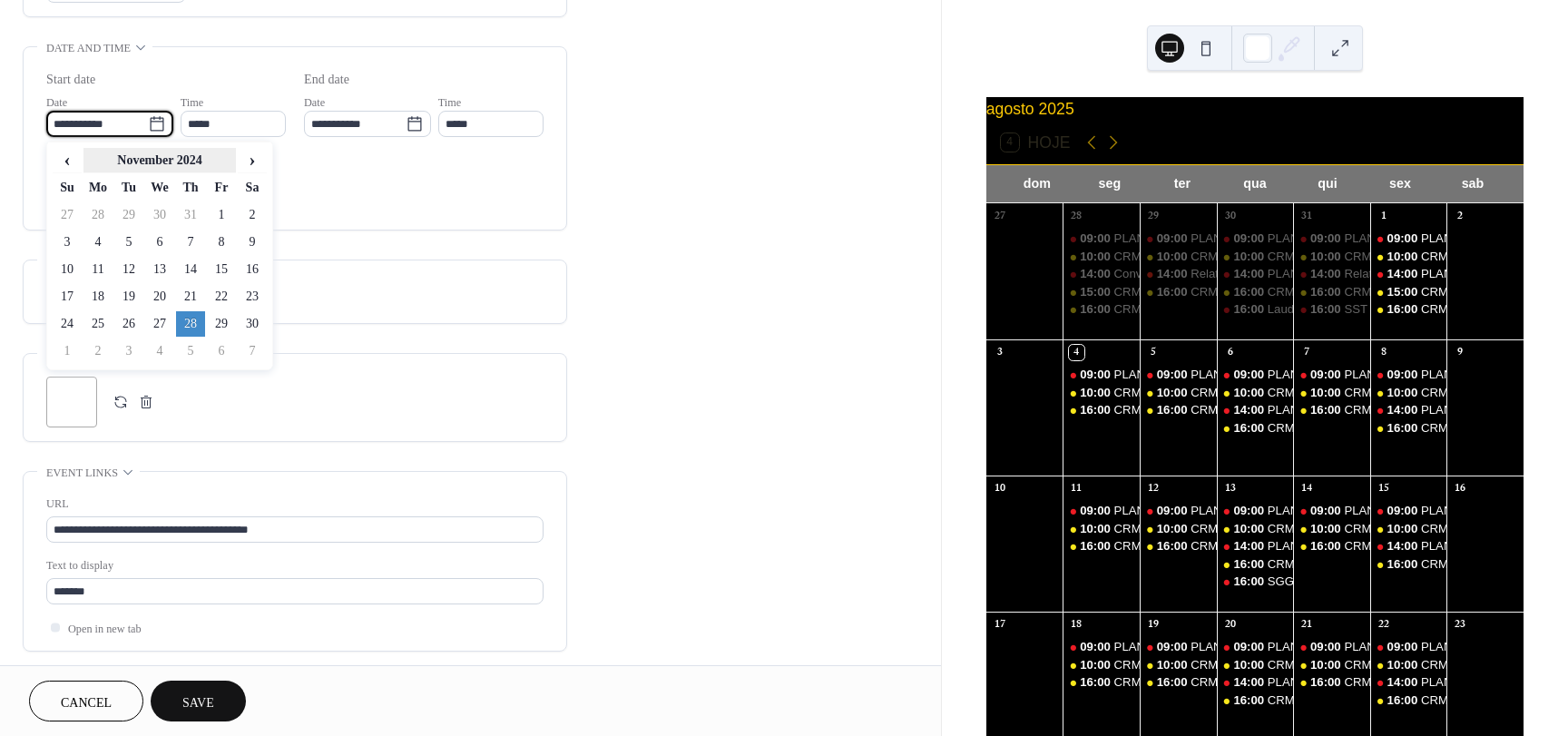 click on "November 2024" at bounding box center [160, 161] 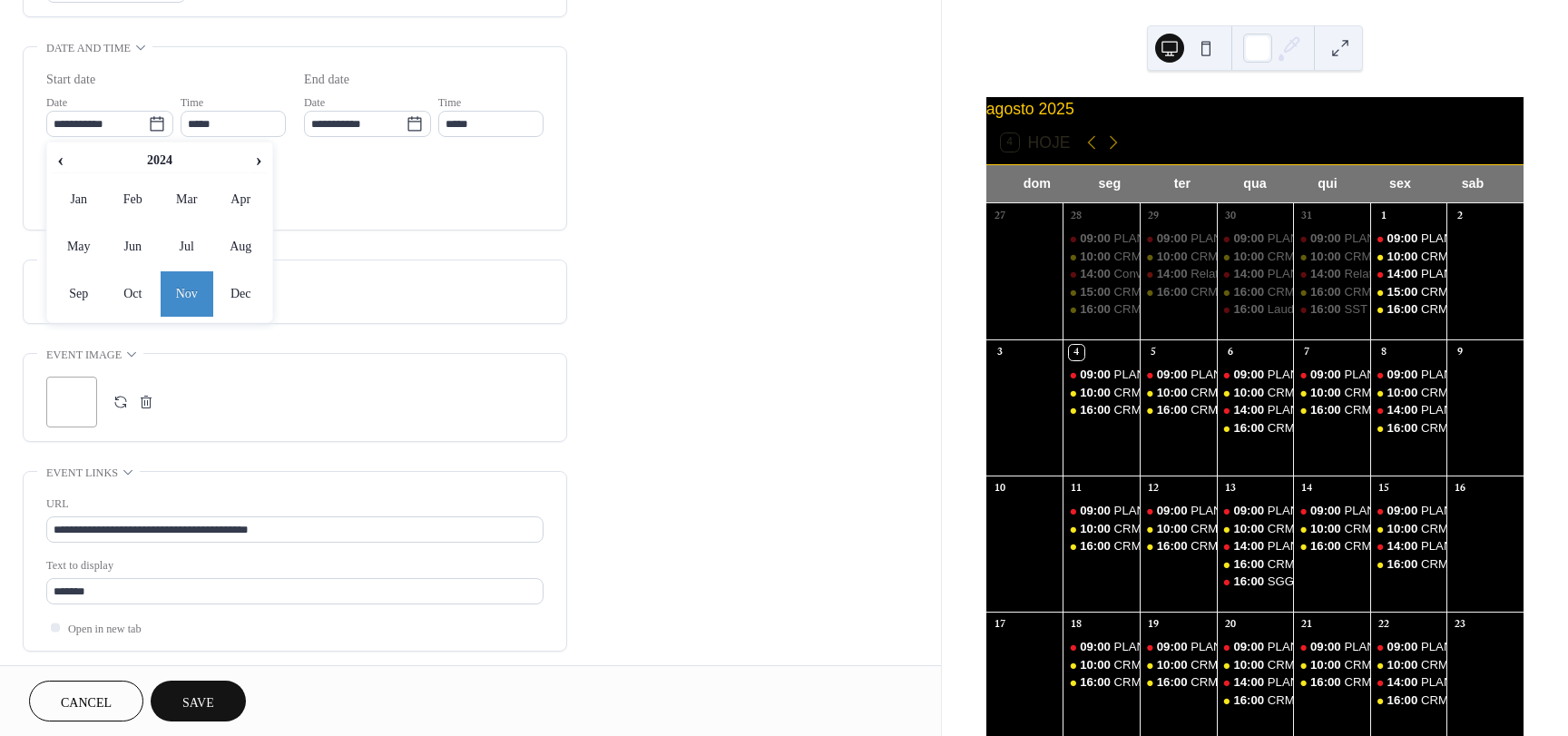 click on "‹ 2024 ›" at bounding box center [160, 161] 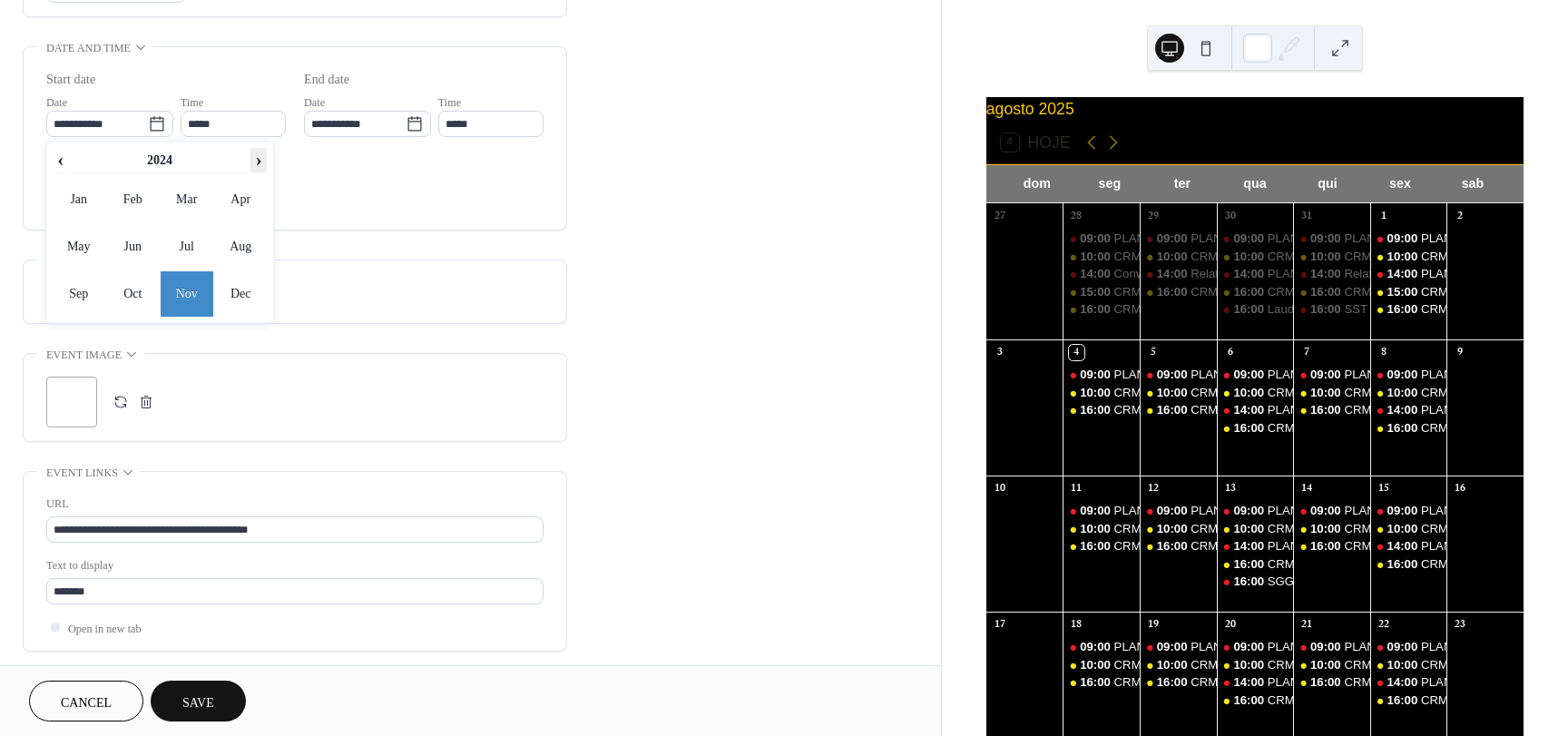 click on "›" at bounding box center [259, 160] 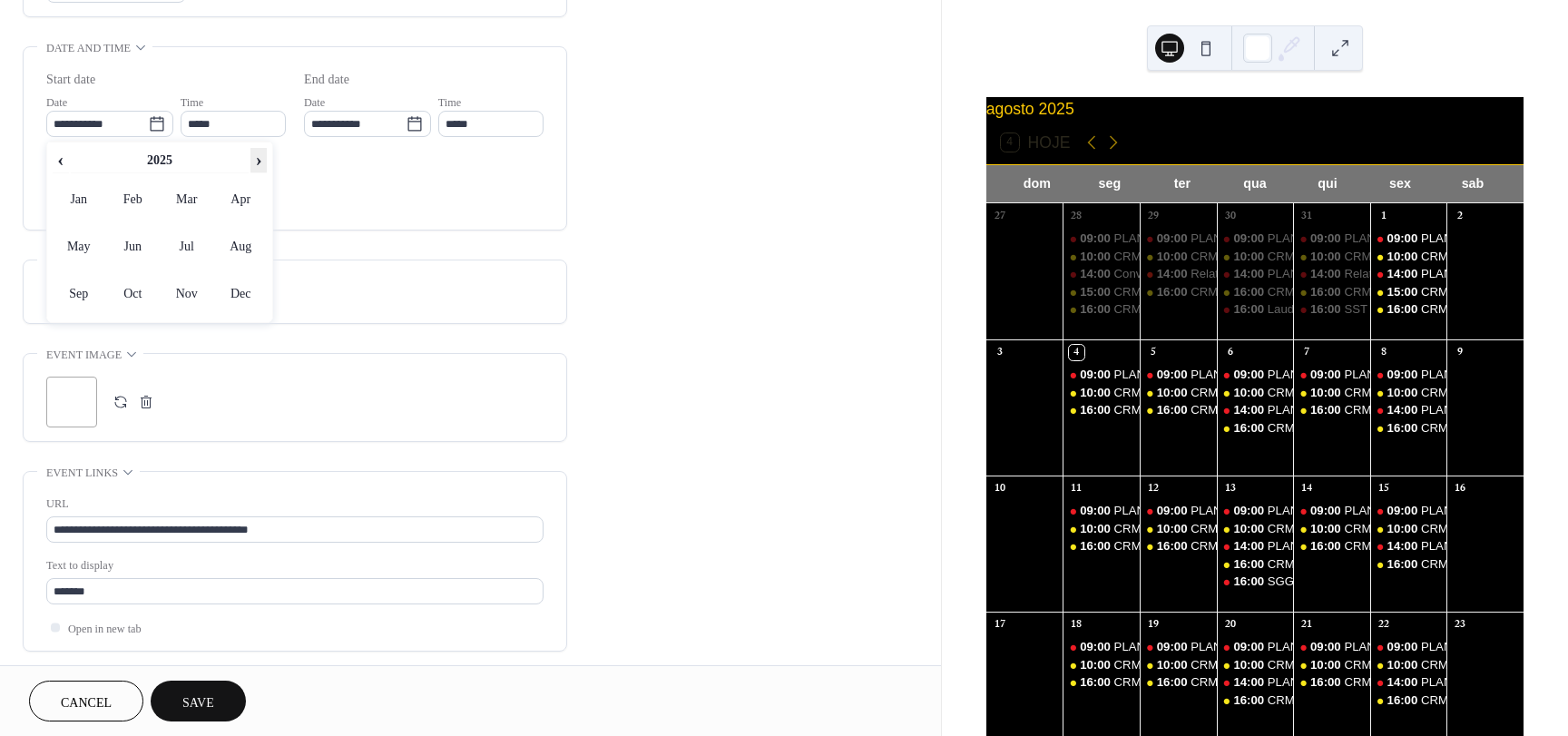 click on "›" at bounding box center [259, 160] 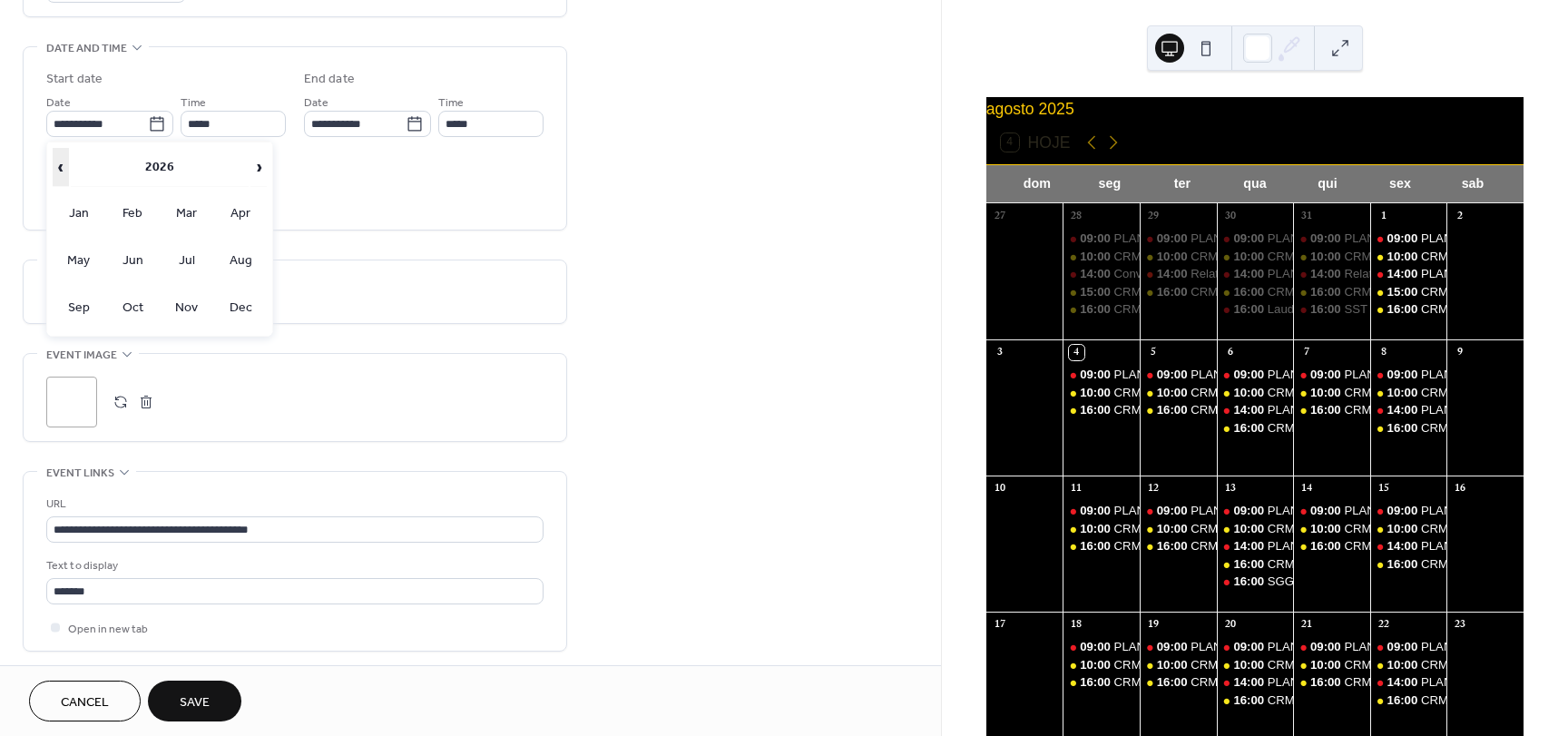 click on "‹" at bounding box center [61, 167] 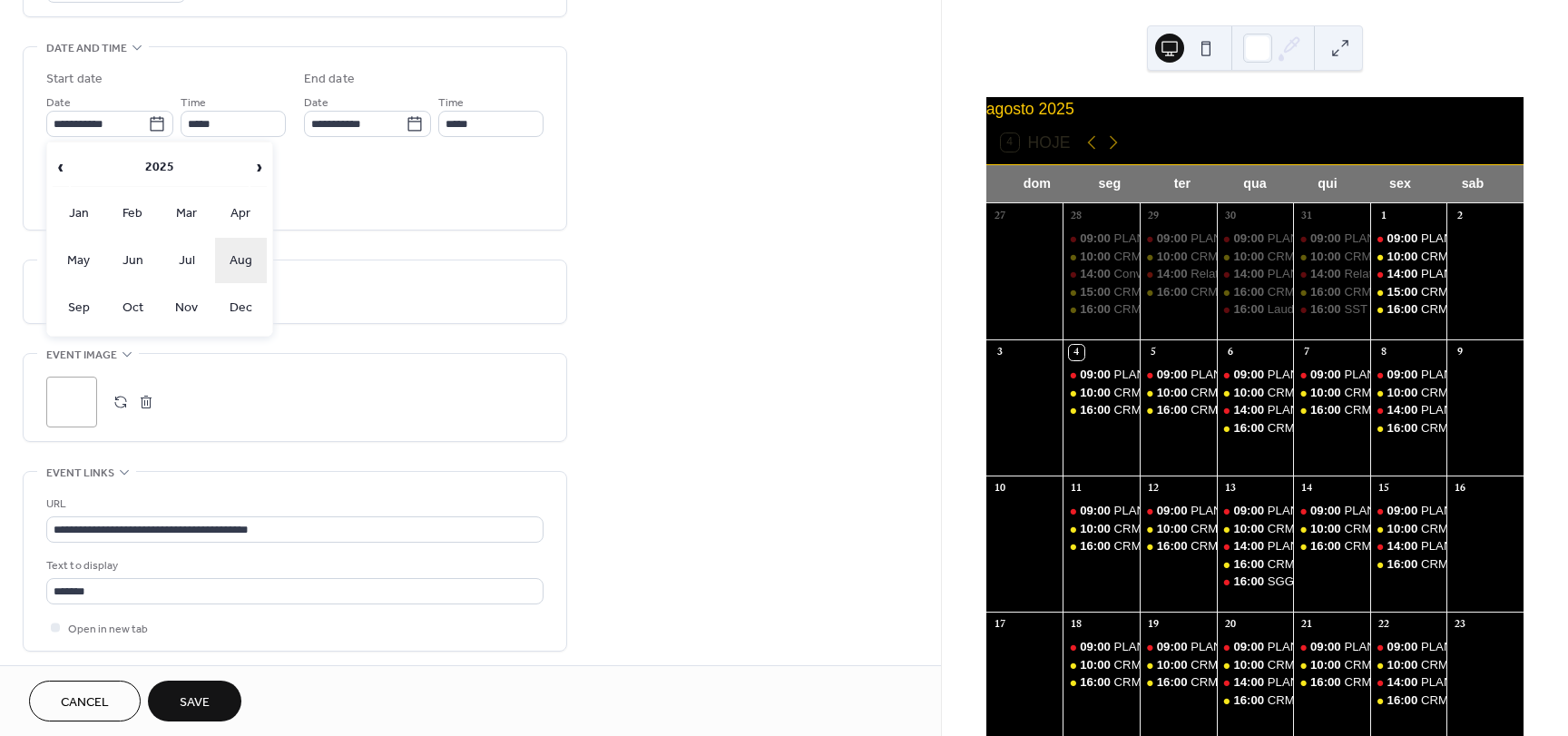 click on "Aug" at bounding box center (241, 260) 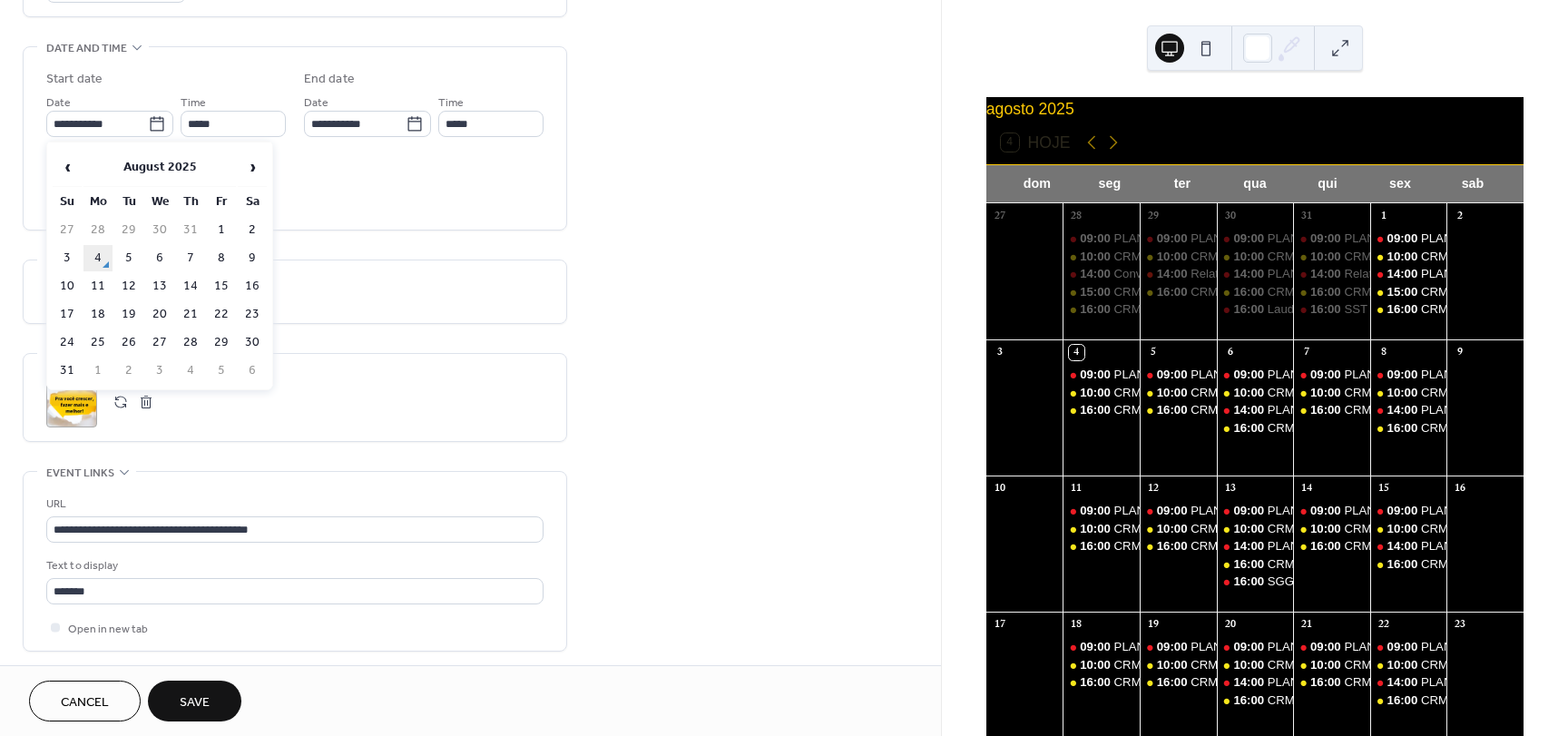 click on "4" at bounding box center [98, 258] 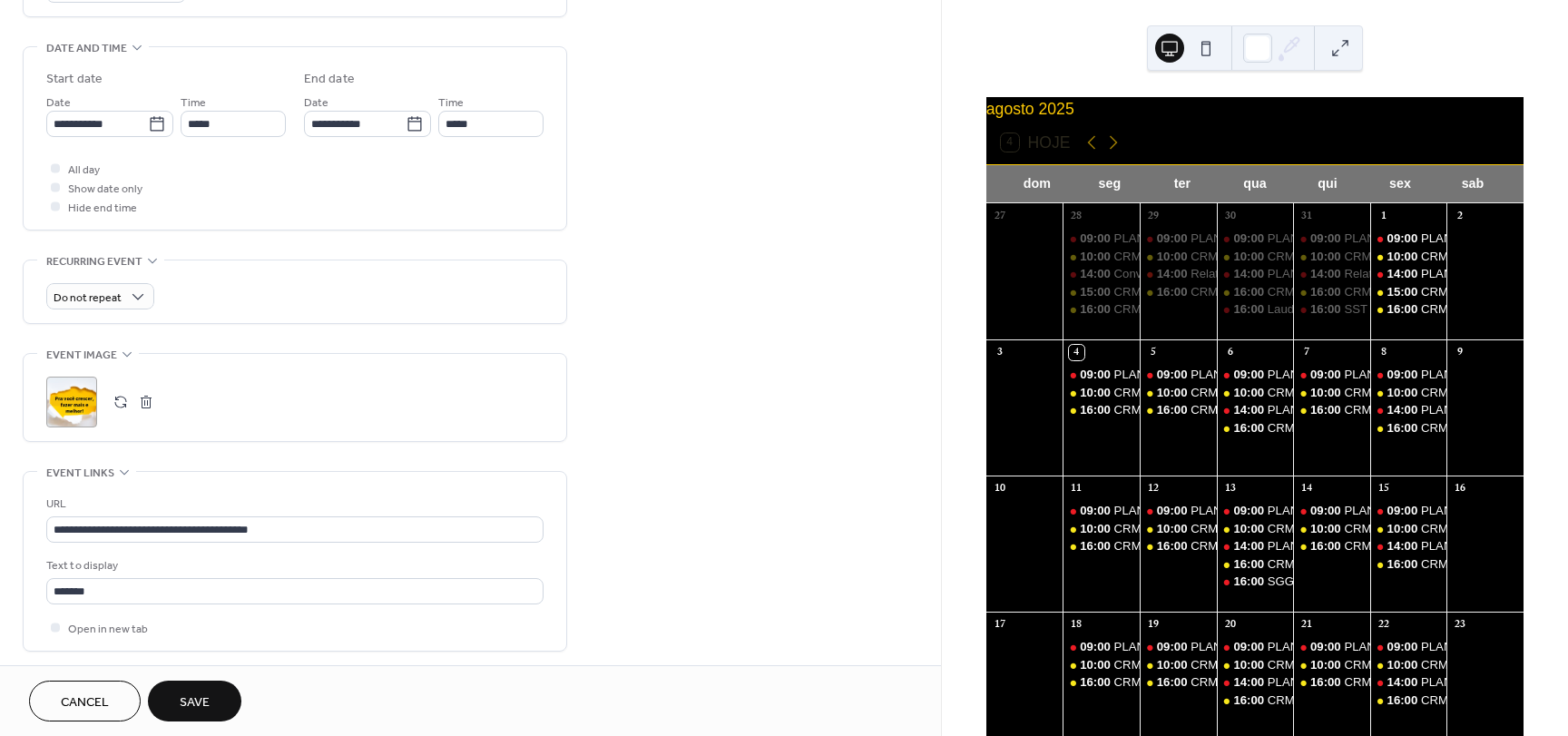 click on "**********" at bounding box center [470, 180] 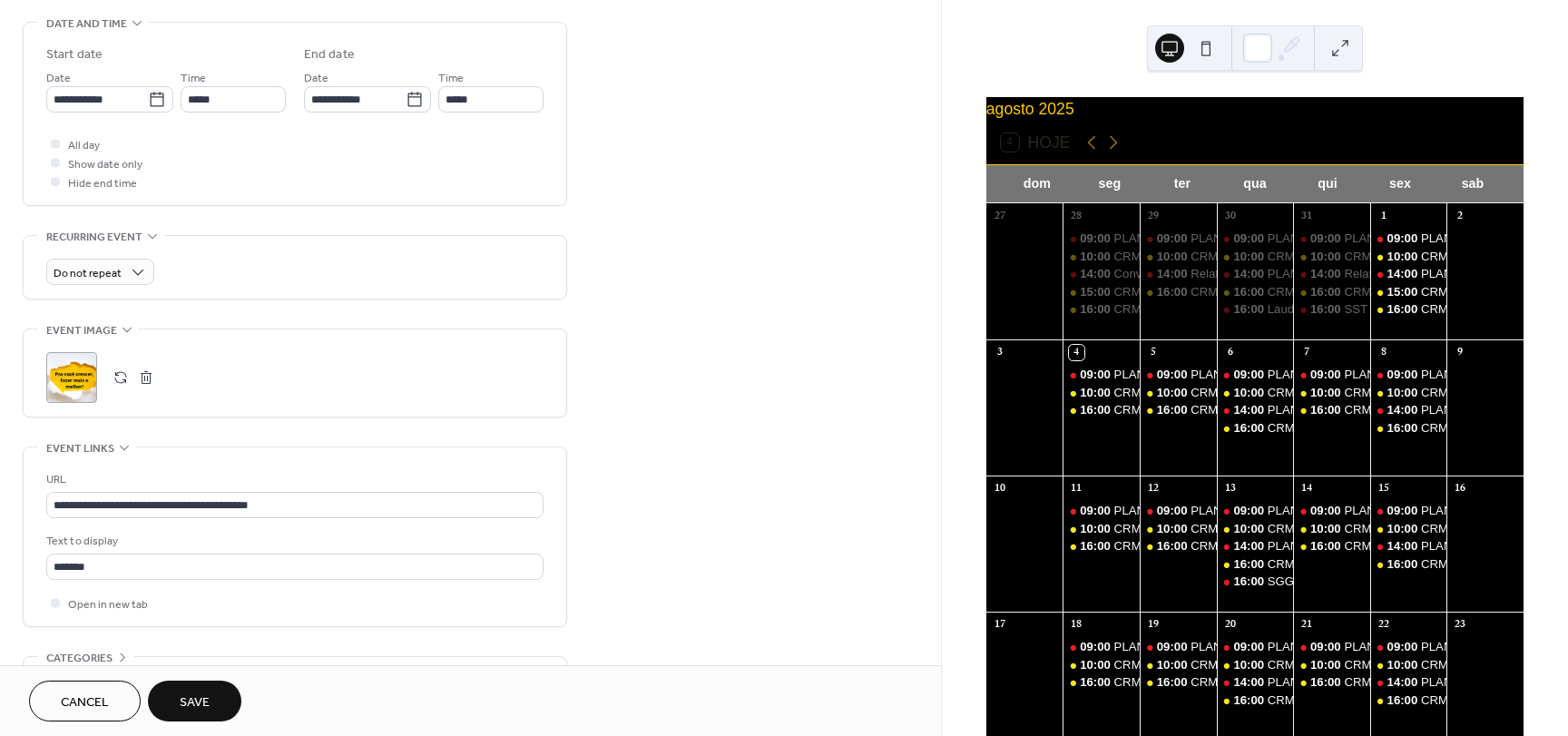 scroll, scrollTop: 683, scrollLeft: 0, axis: vertical 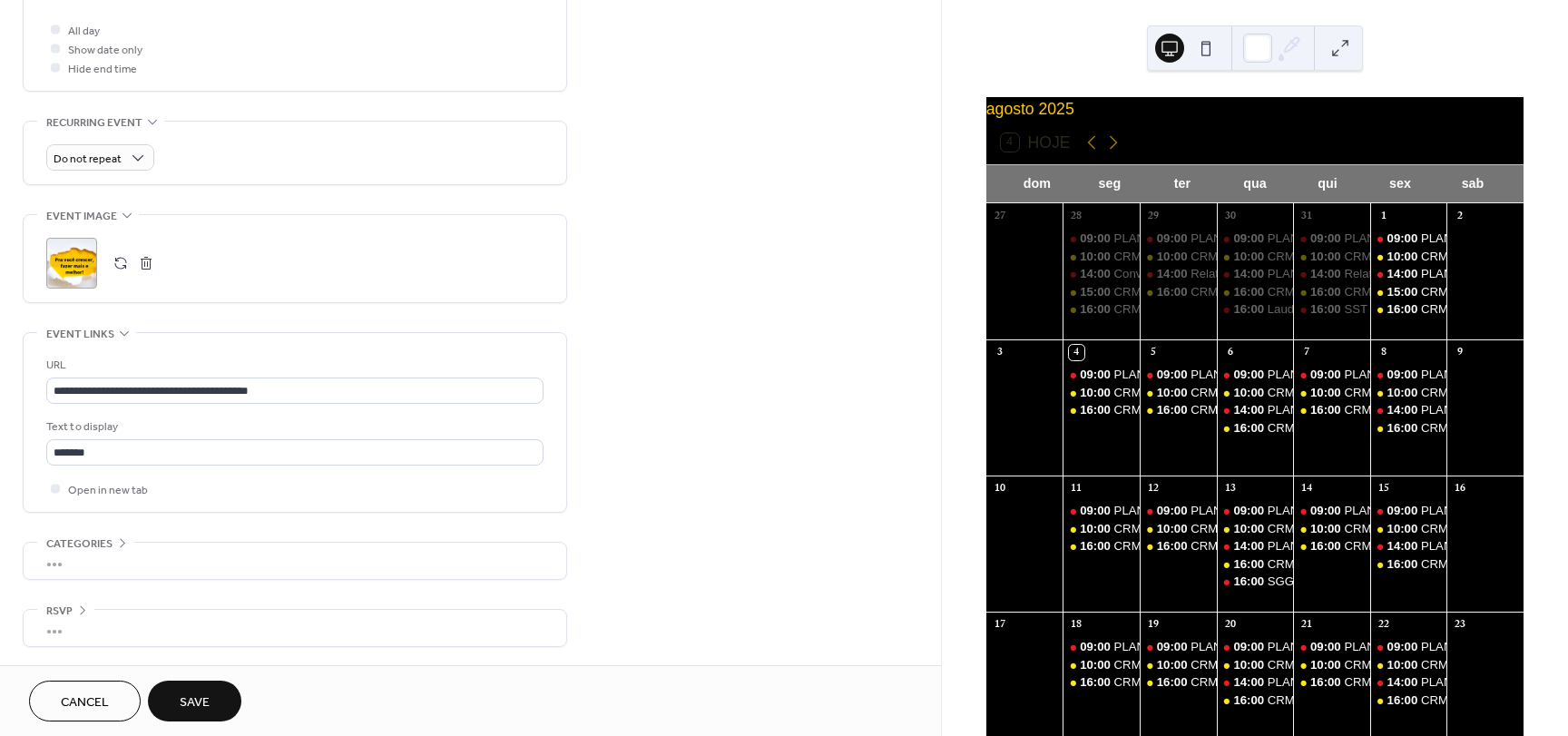 click on "Save" at bounding box center [194, 701] 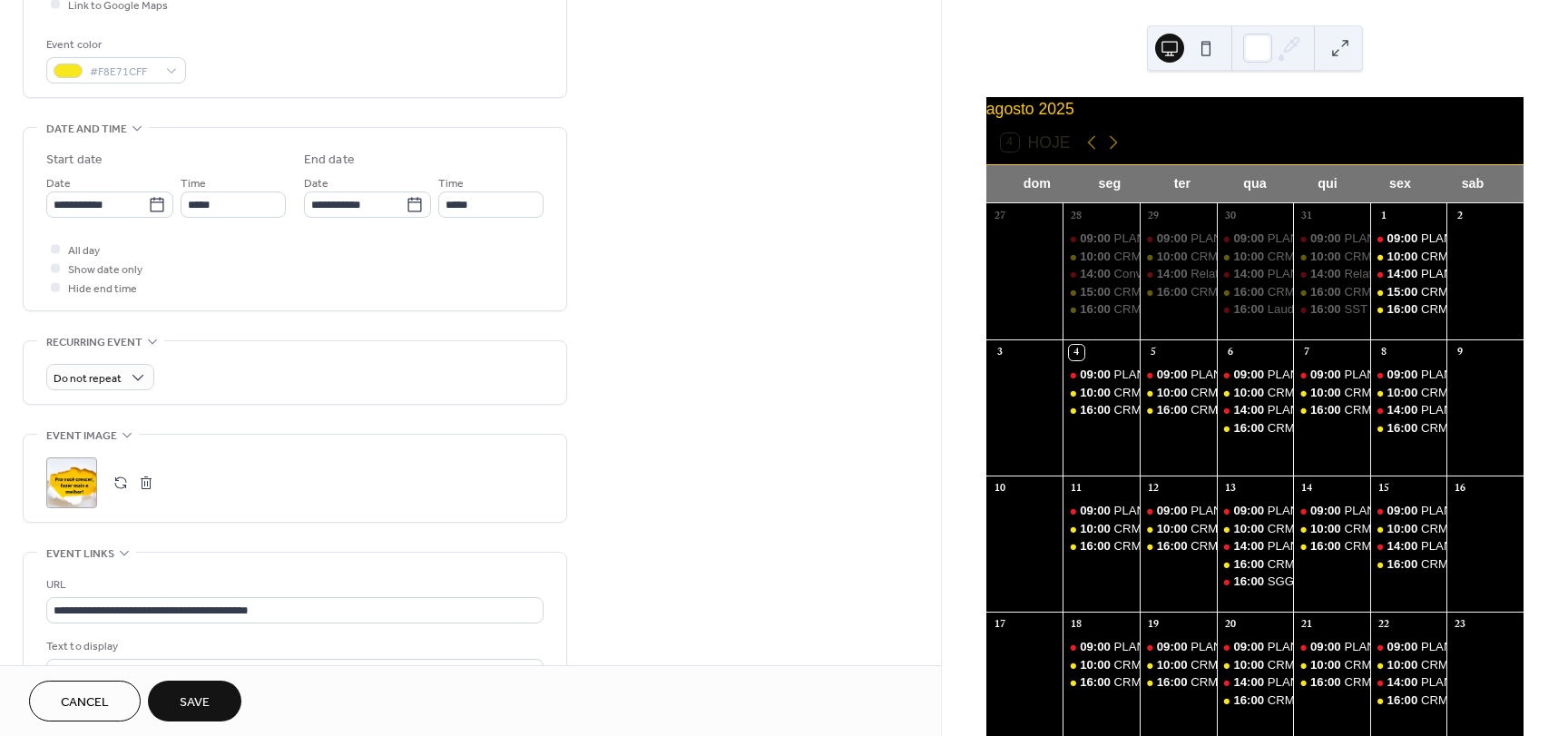 scroll, scrollTop: 748, scrollLeft: 0, axis: vertical 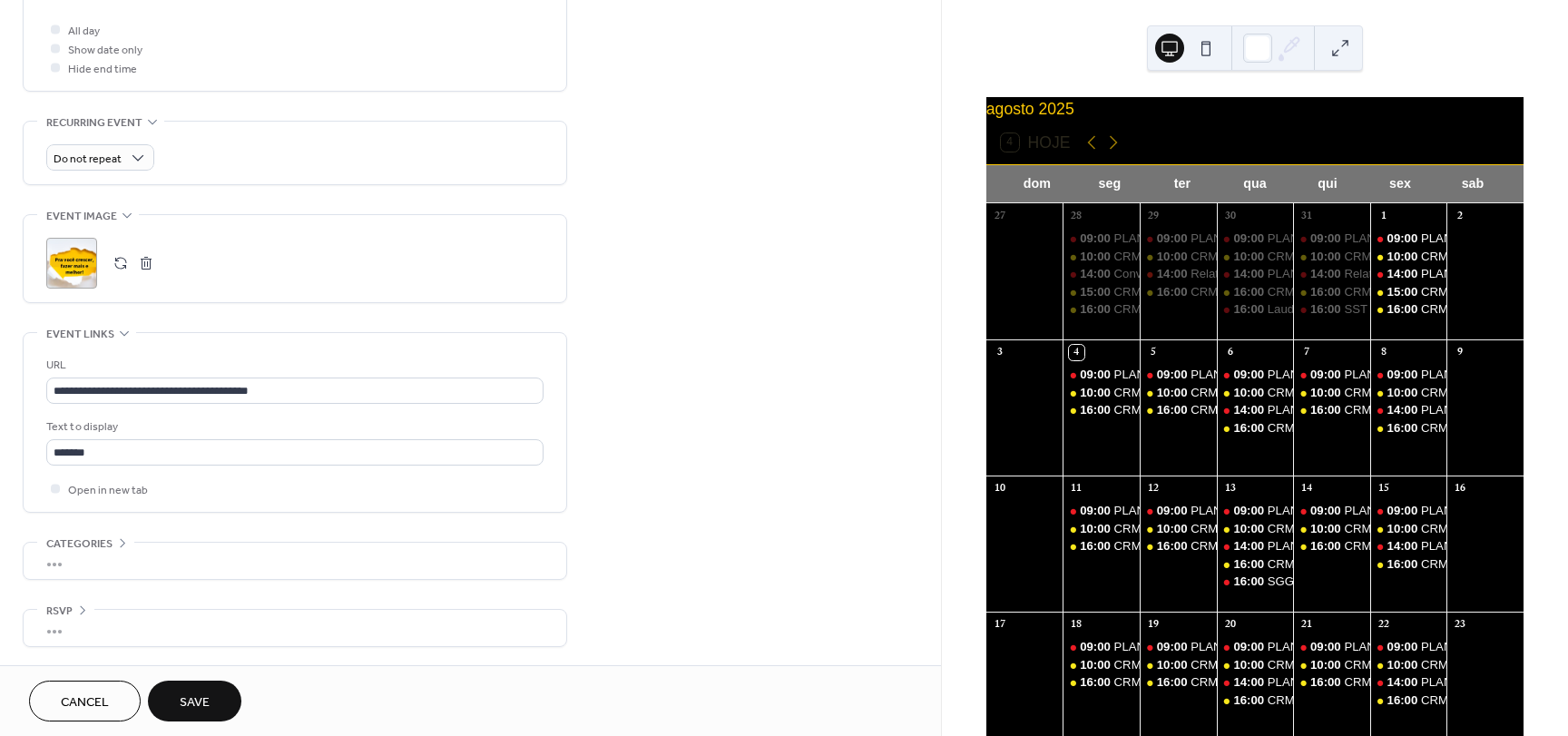click on "Save" at bounding box center (194, 701) 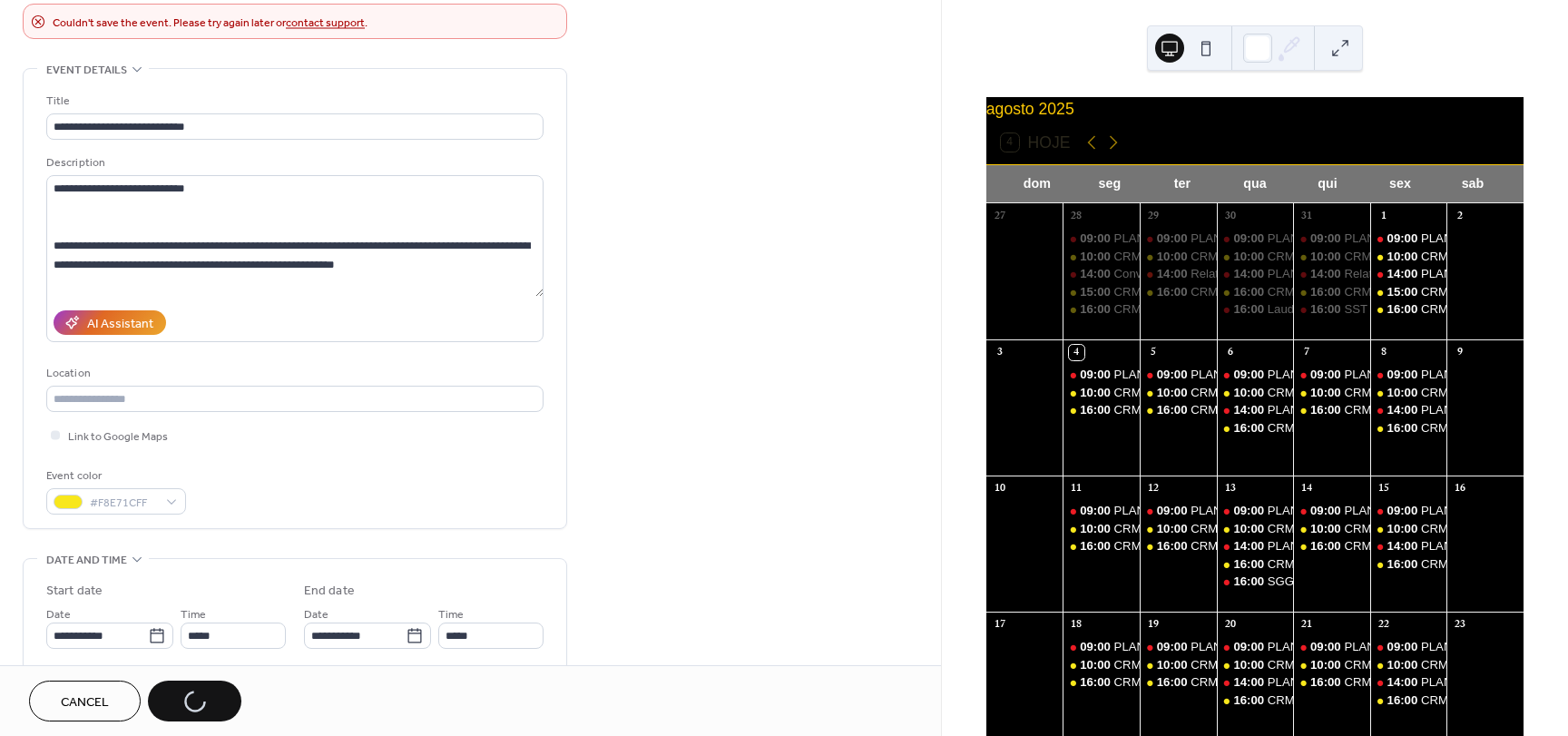 scroll, scrollTop: 0, scrollLeft: 0, axis: both 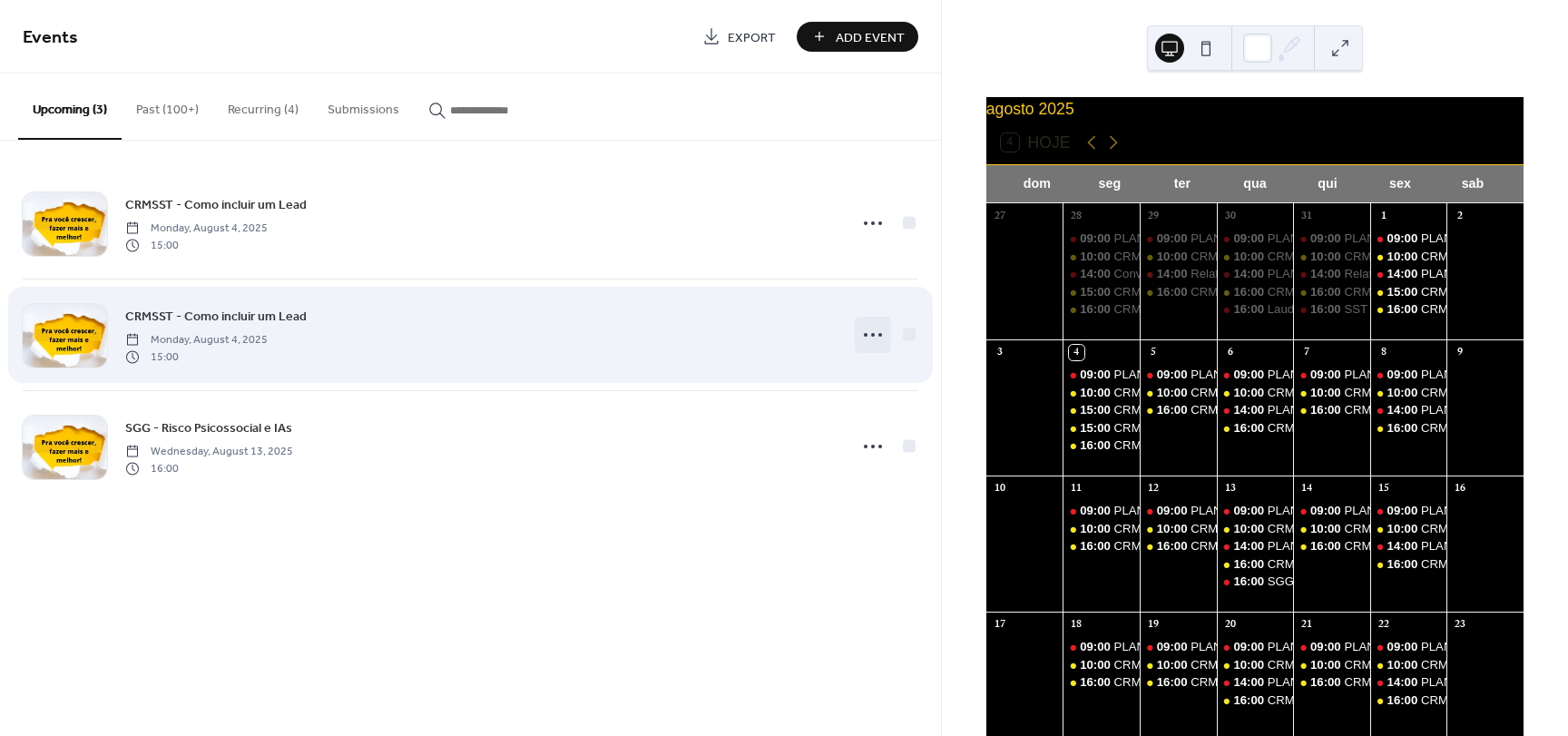 click 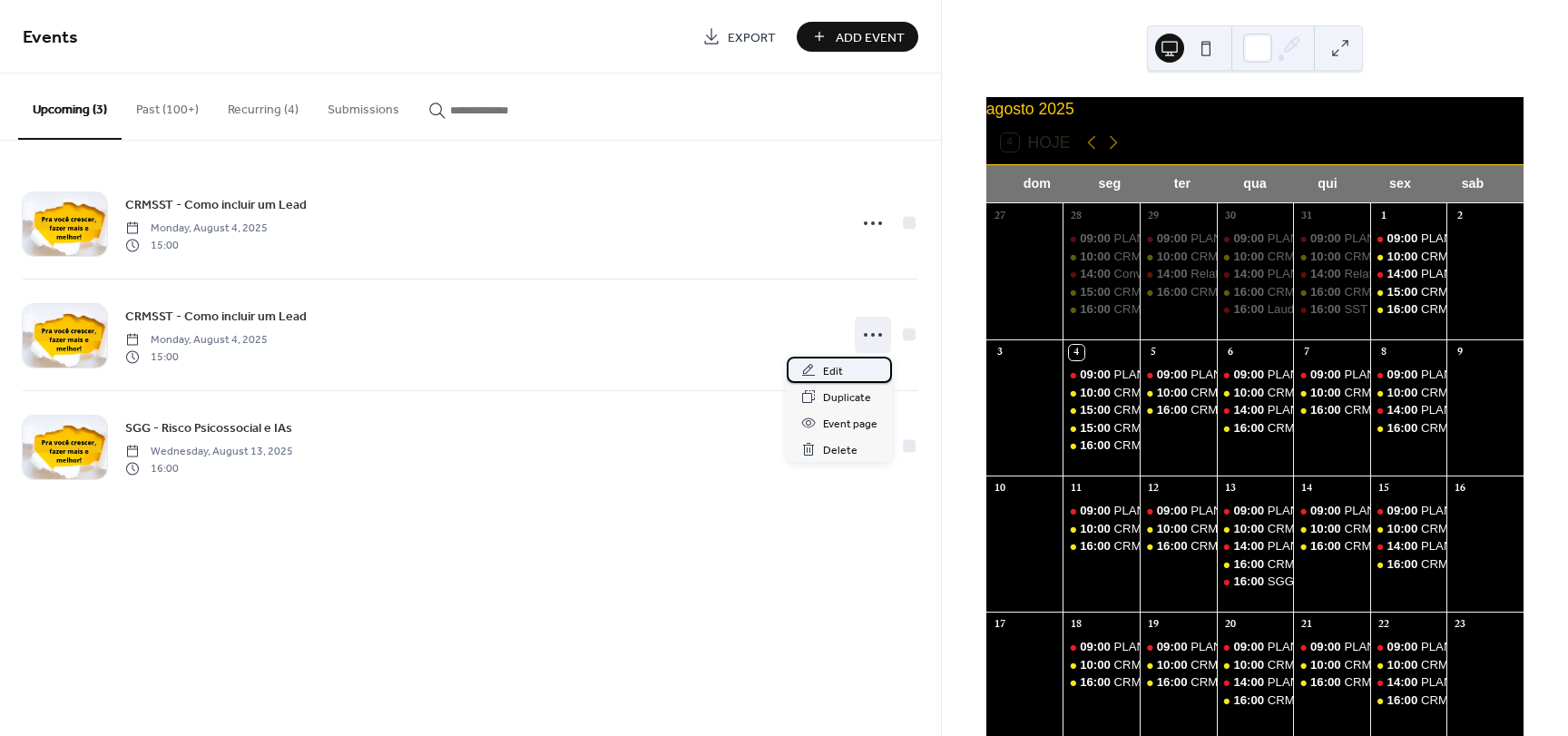 click on "Edit" at bounding box center [833, 371] 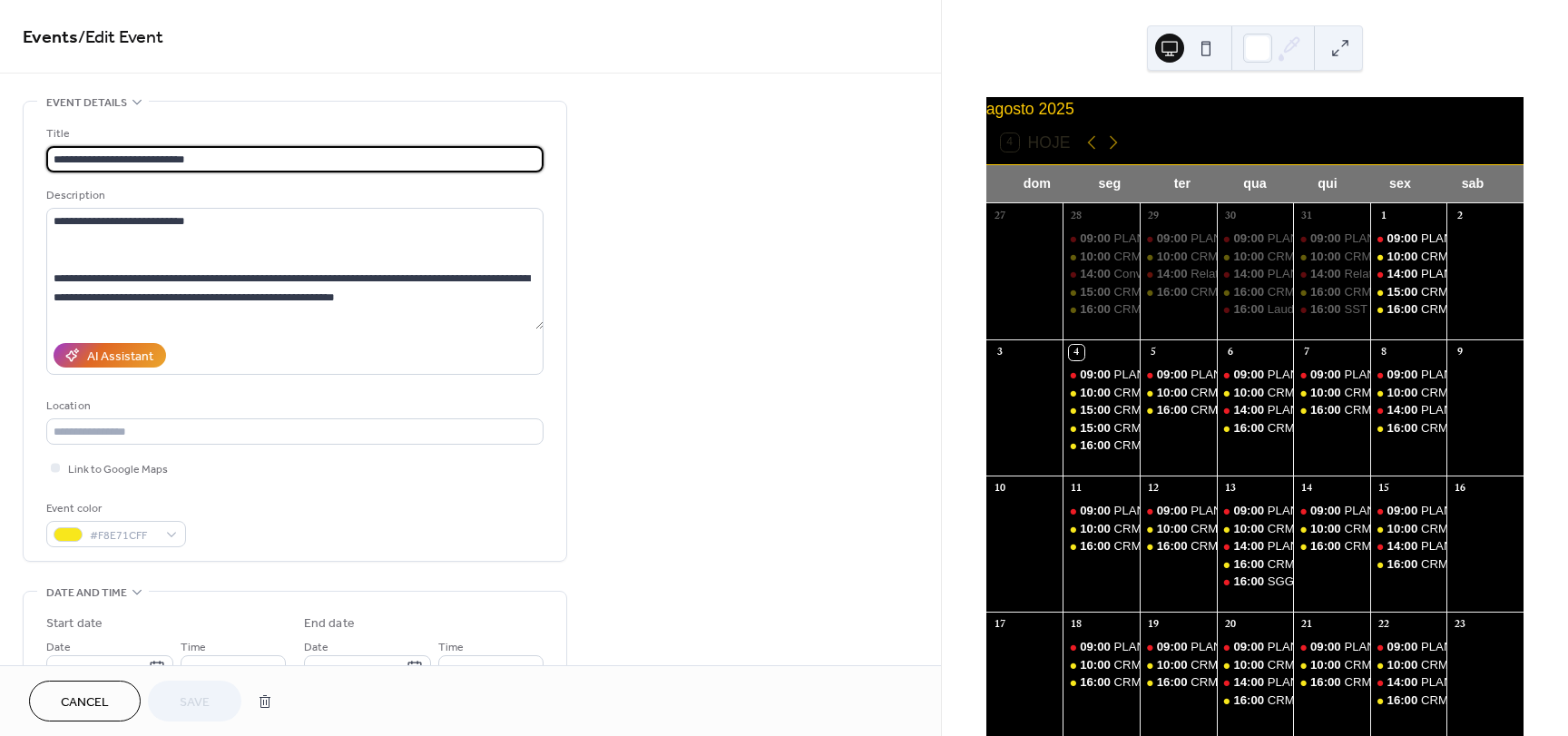 drag, startPoint x: 83, startPoint y: 155, endPoint x: 106, endPoint y: 155, distance: 23 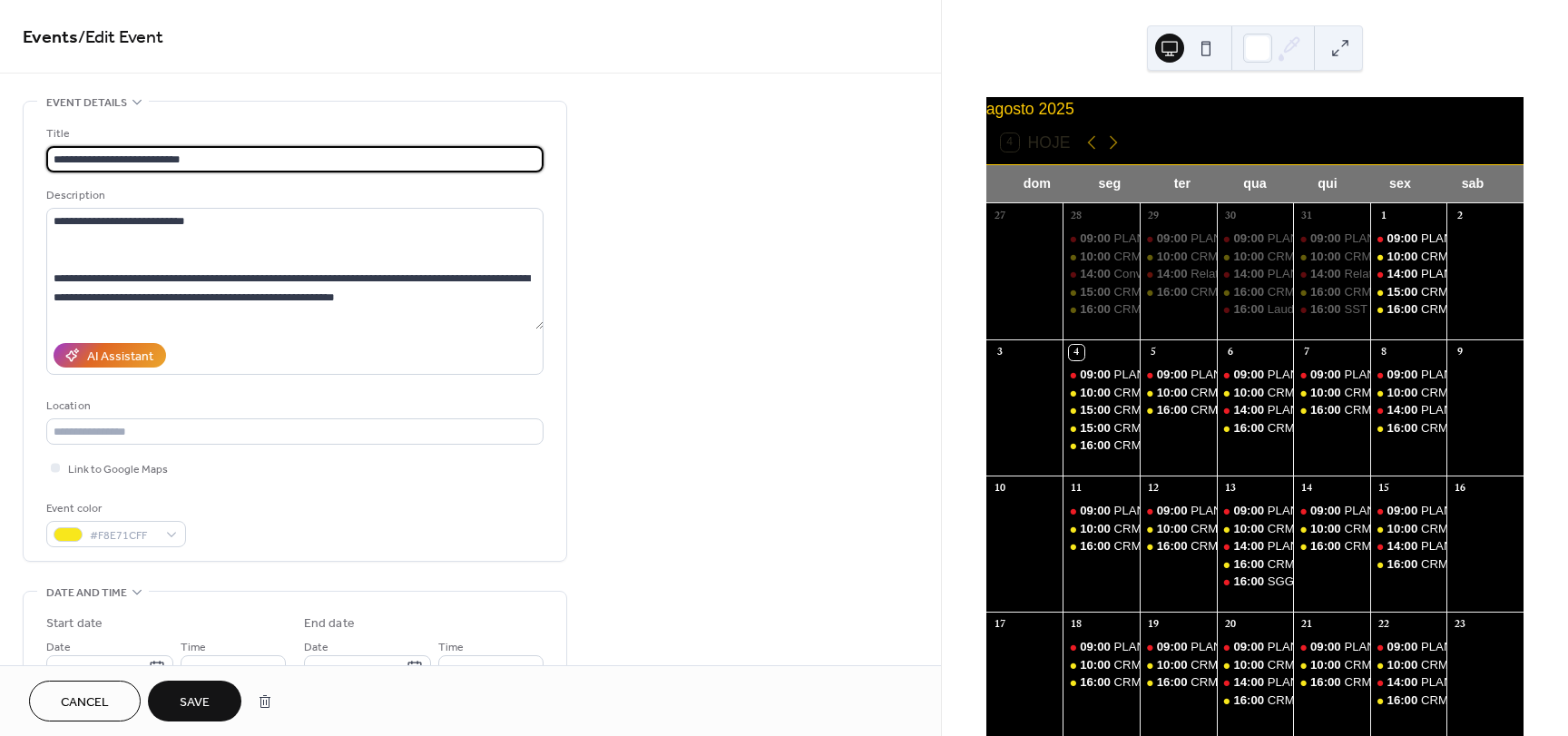 drag, startPoint x: 243, startPoint y: 158, endPoint x: -55, endPoint y: 159, distance: 298.00168 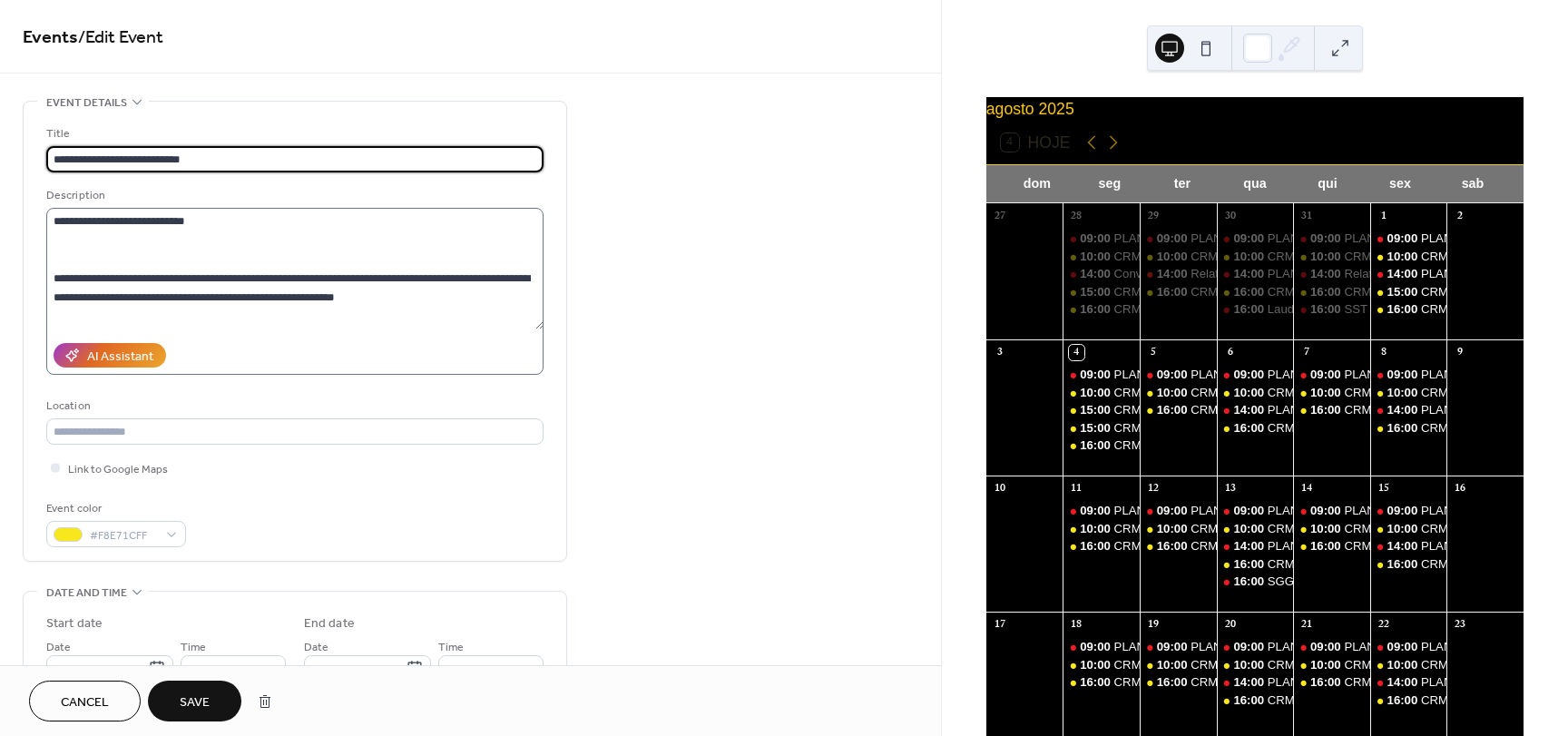 type on "**********" 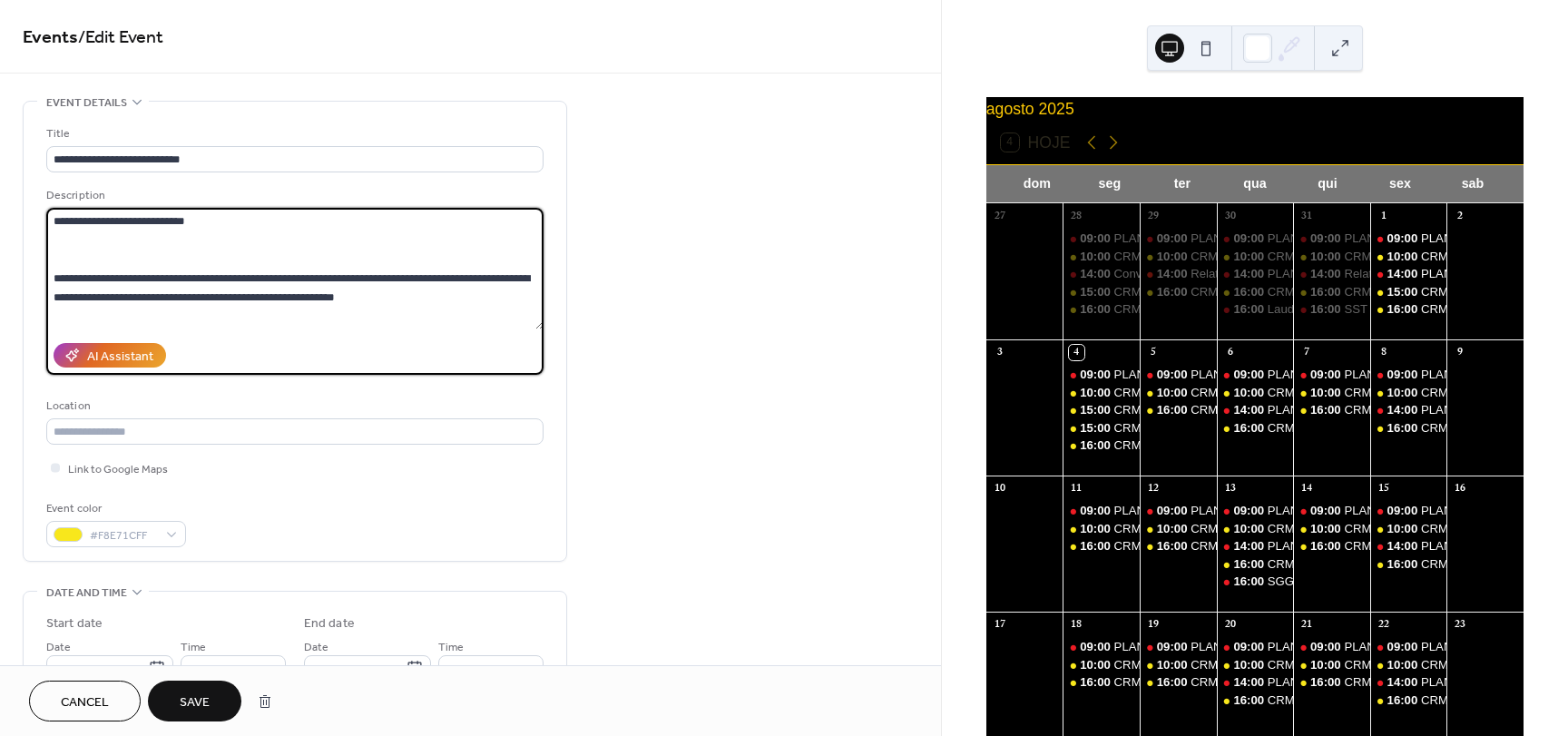 drag, startPoint x: 173, startPoint y: 219, endPoint x: -28, endPoint y: 214, distance: 201.0622 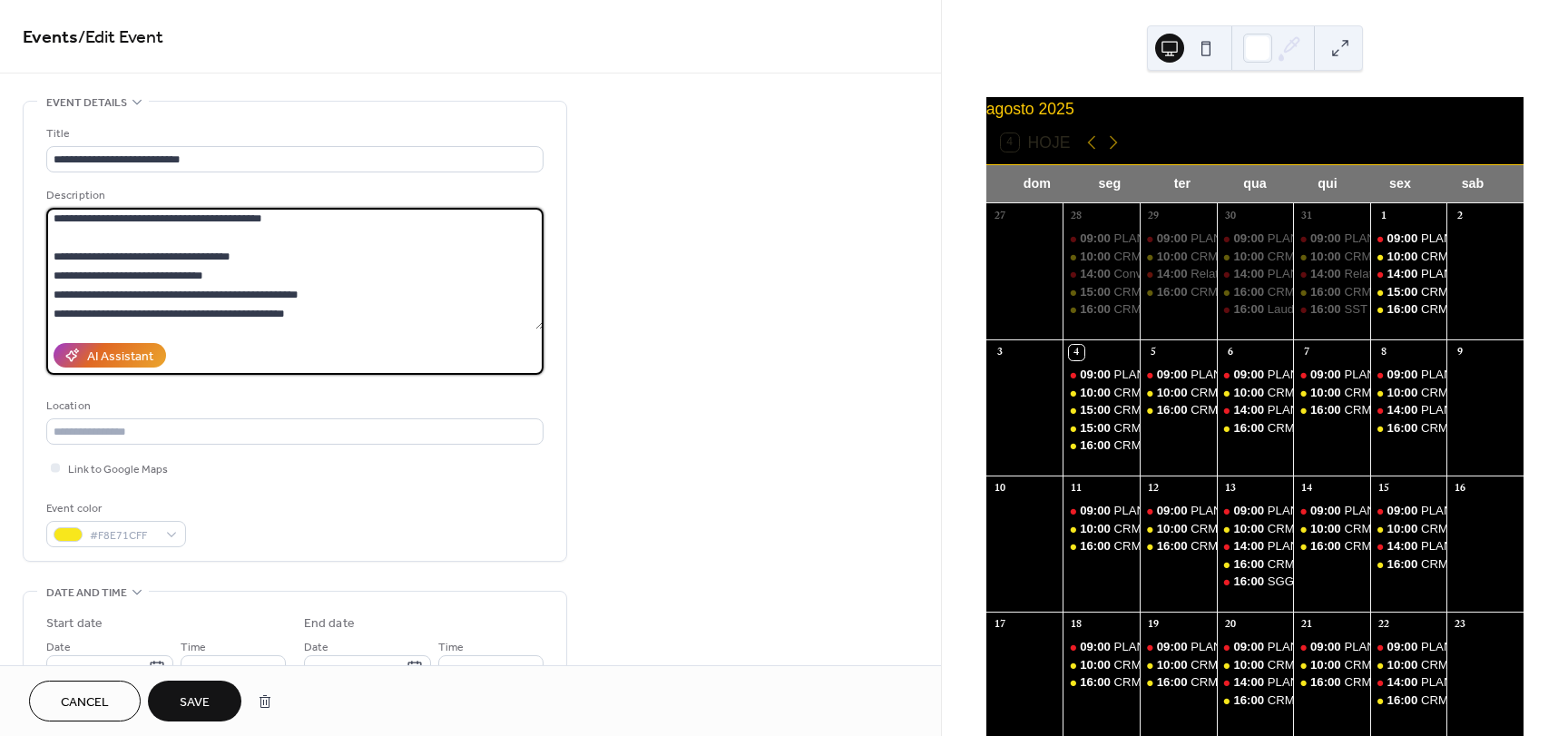 scroll, scrollTop: 272, scrollLeft: 0, axis: vertical 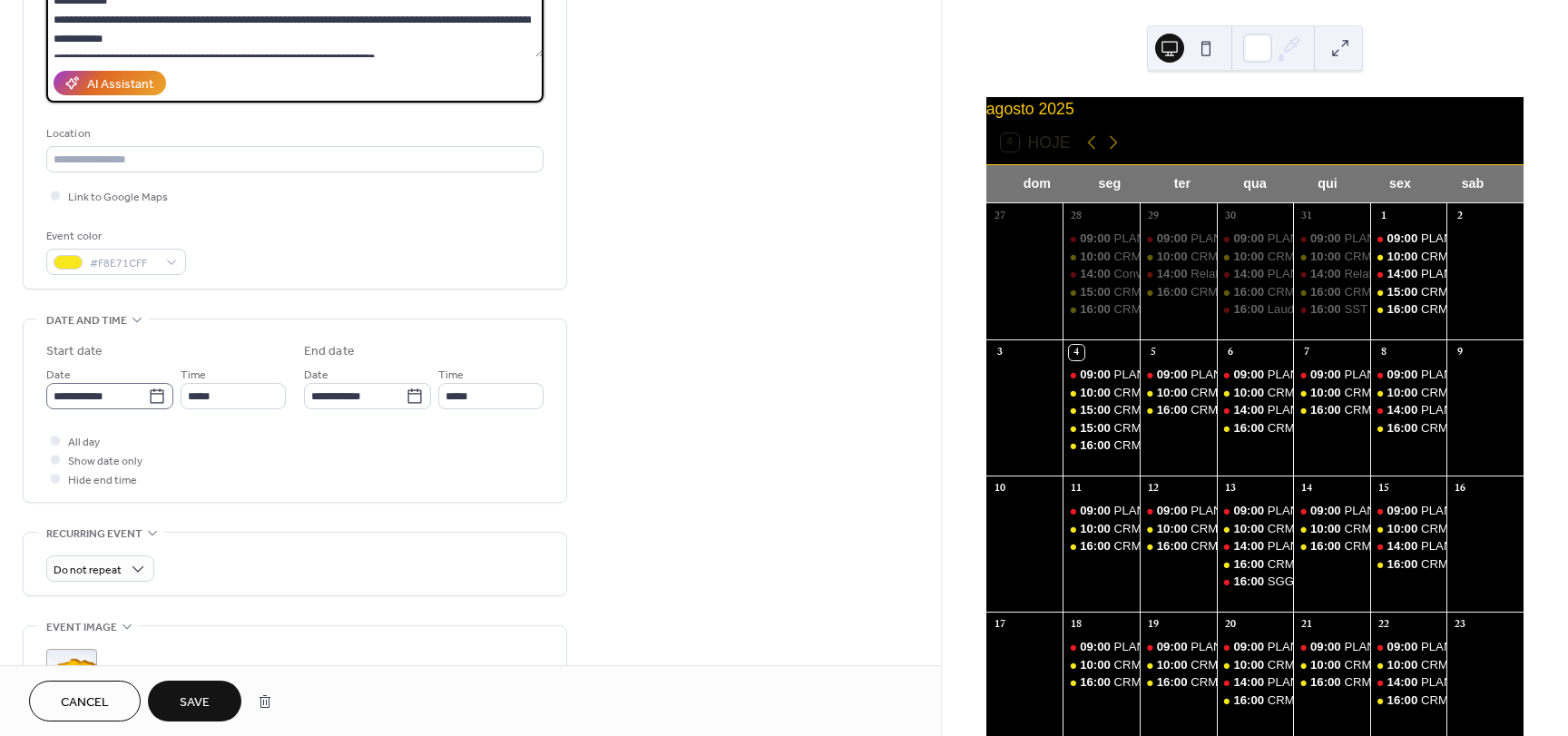 type on "**********" 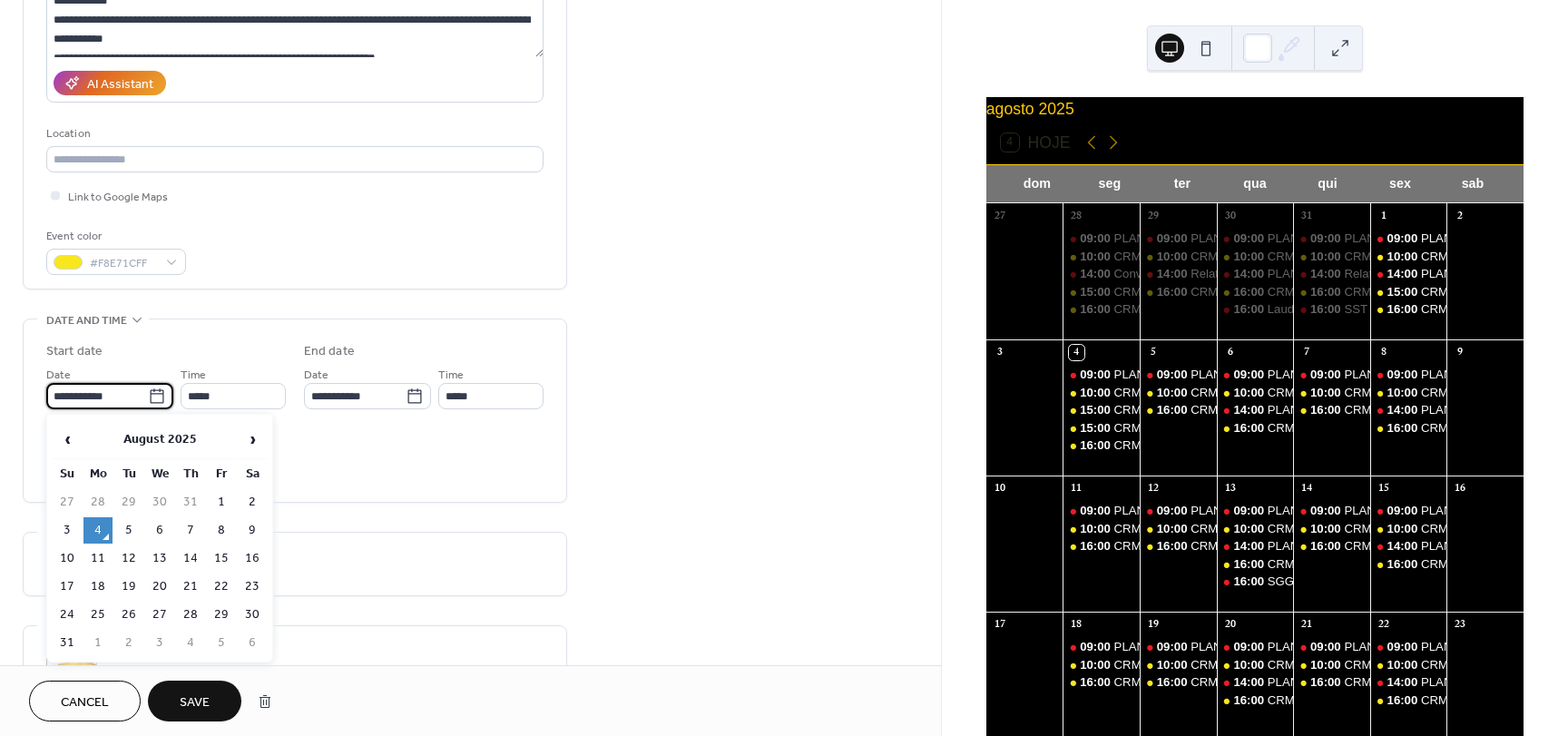 click on "**********" at bounding box center [97, 396] 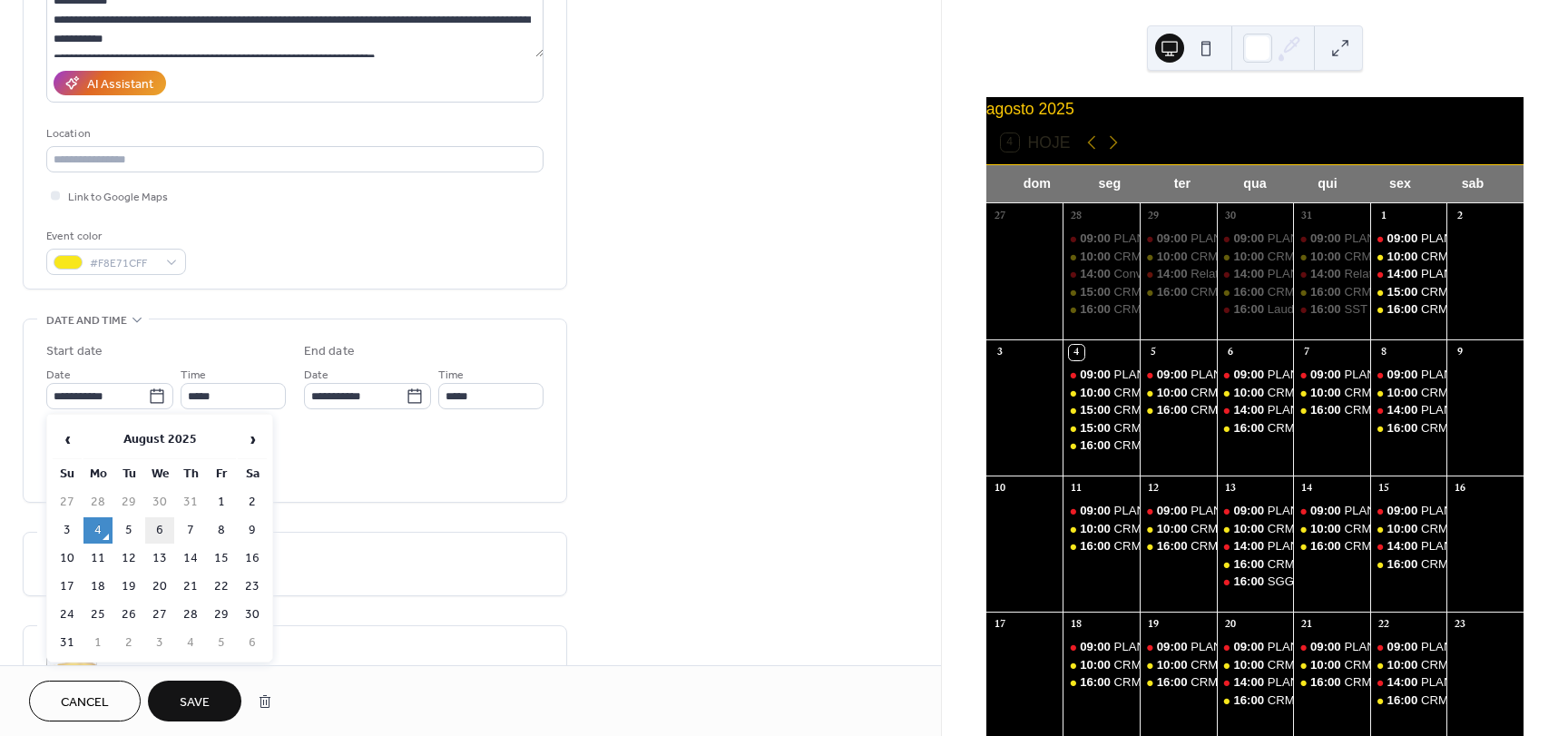 click on "6" at bounding box center [160, 530] 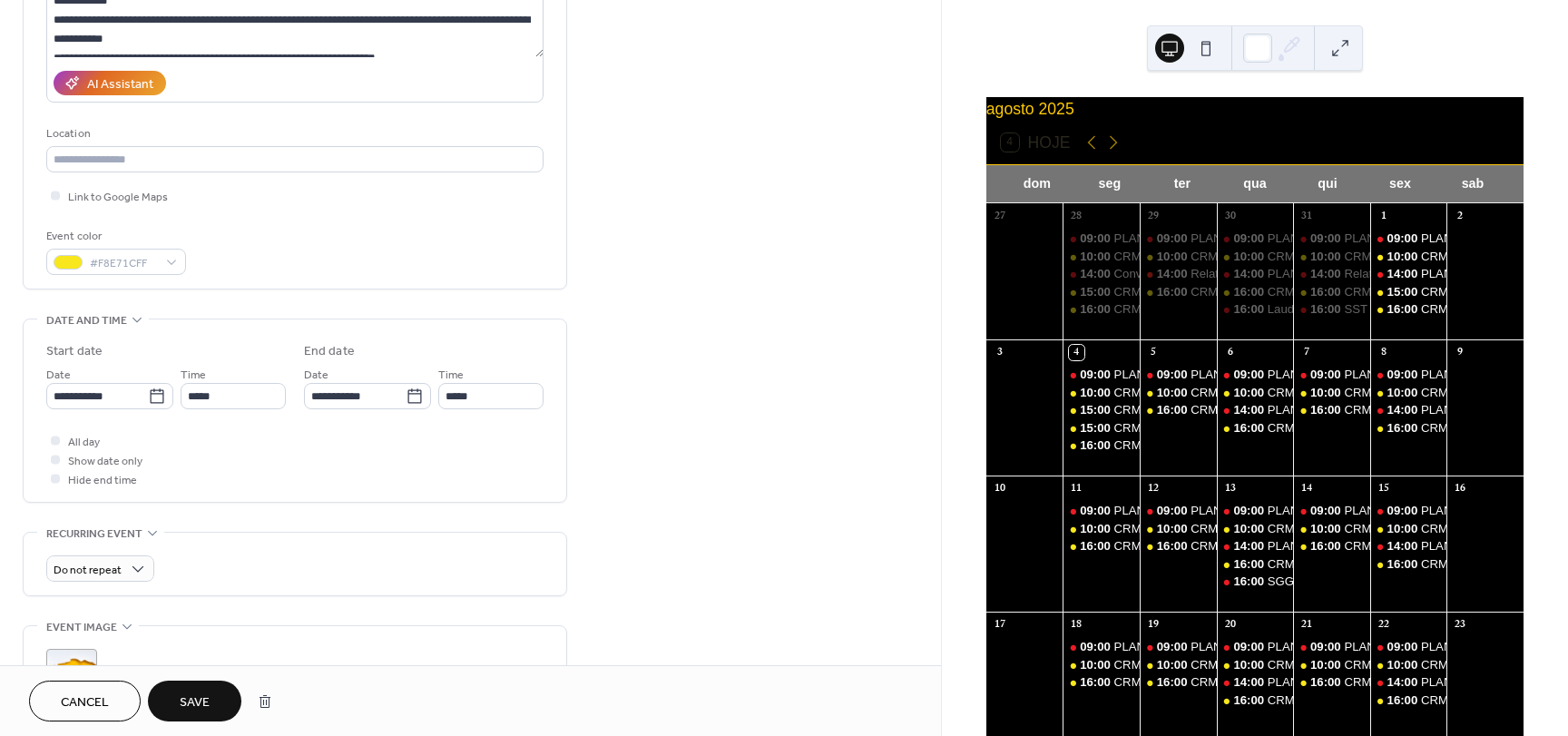 click on "**********" at bounding box center [470, 452] 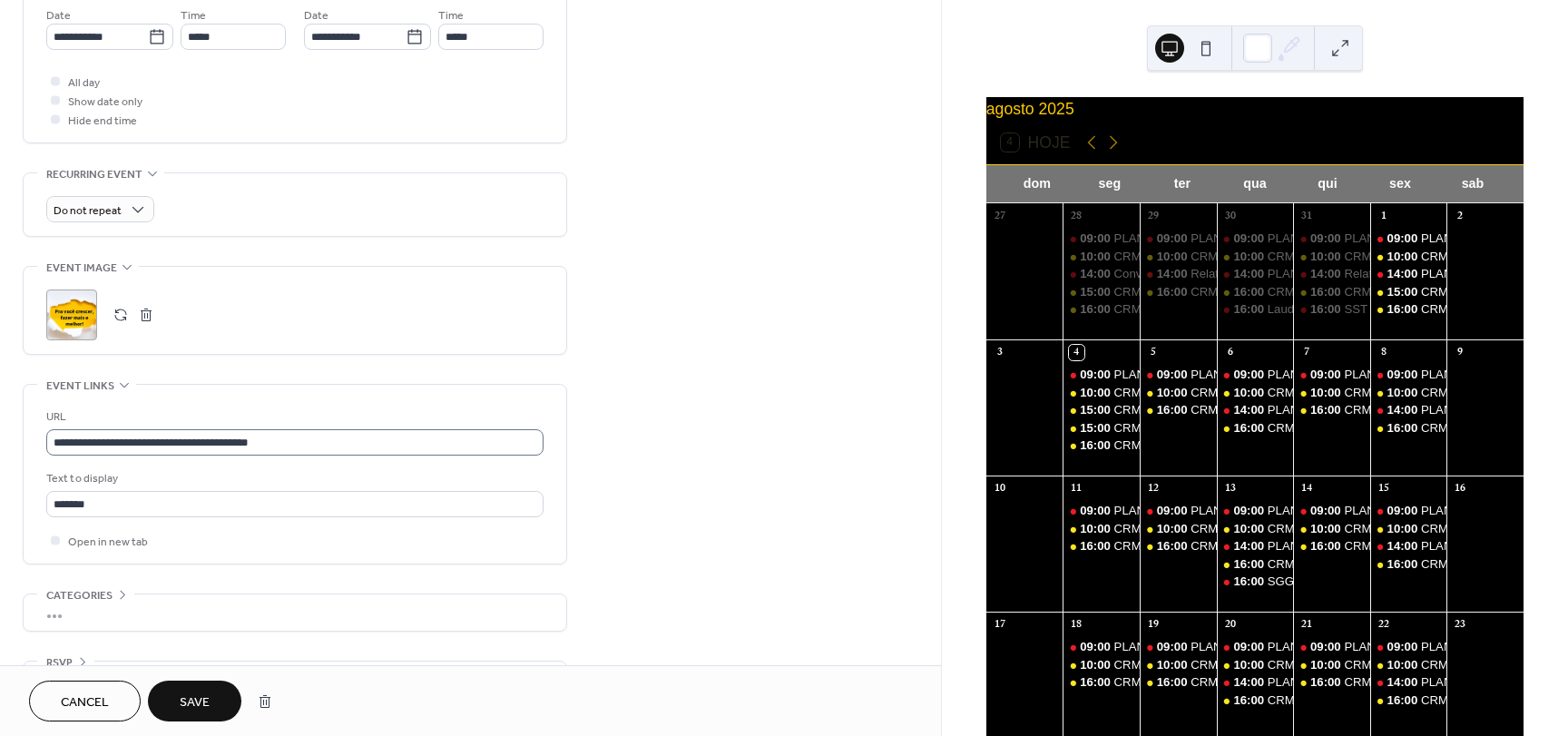 scroll, scrollTop: 635, scrollLeft: 0, axis: vertical 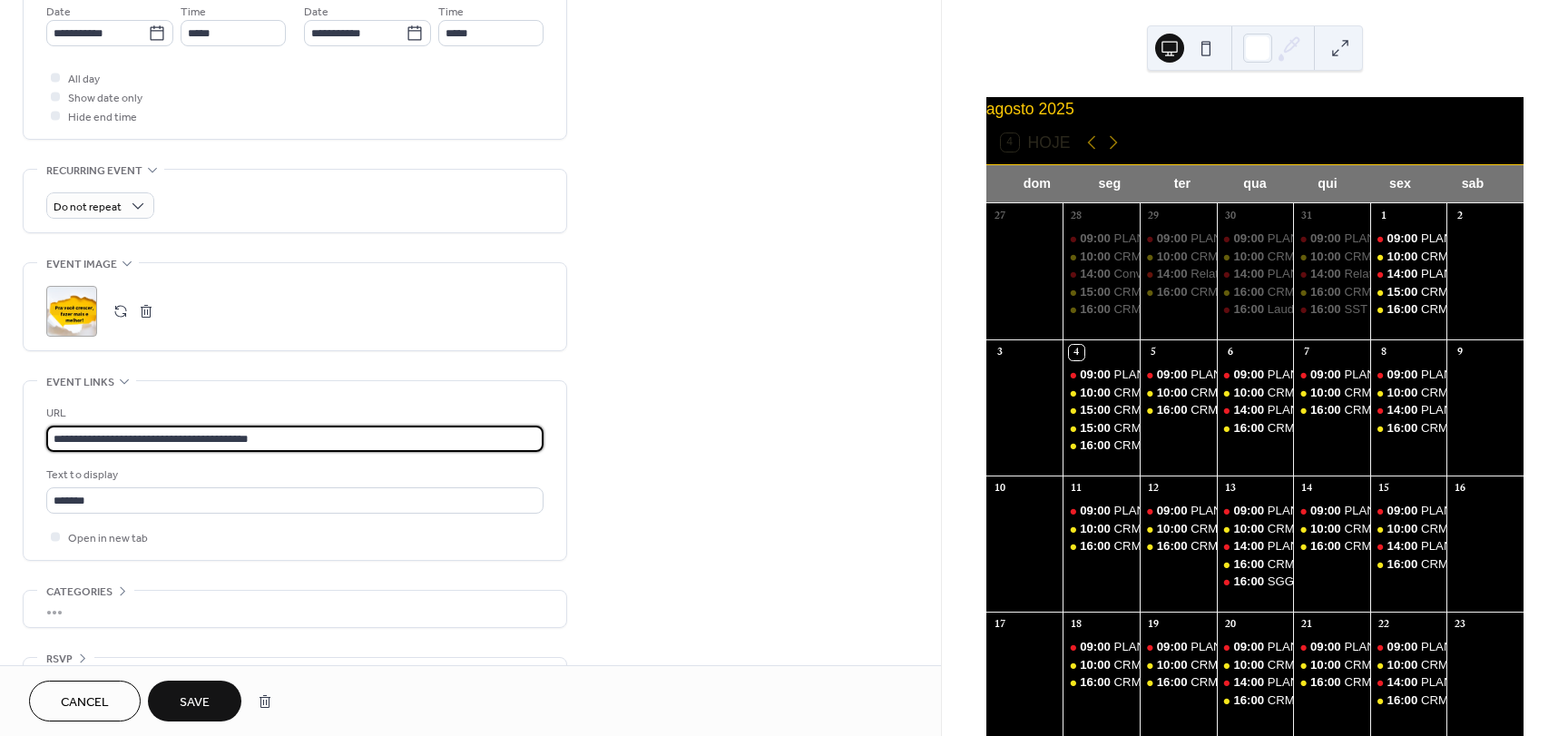 drag, startPoint x: 284, startPoint y: 442, endPoint x: -87, endPoint y: 425, distance: 371.38928 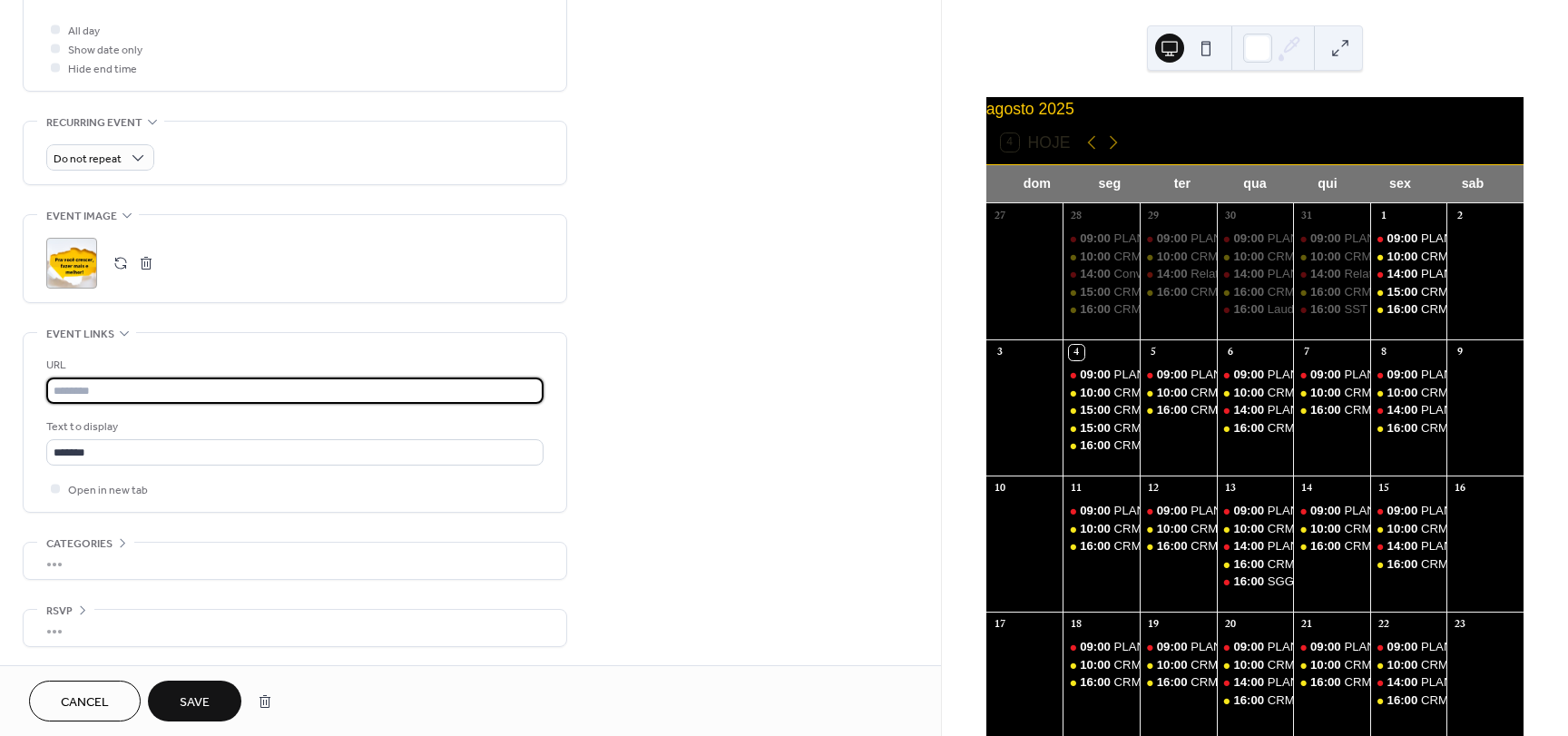 scroll, scrollTop: 48, scrollLeft: 0, axis: vertical 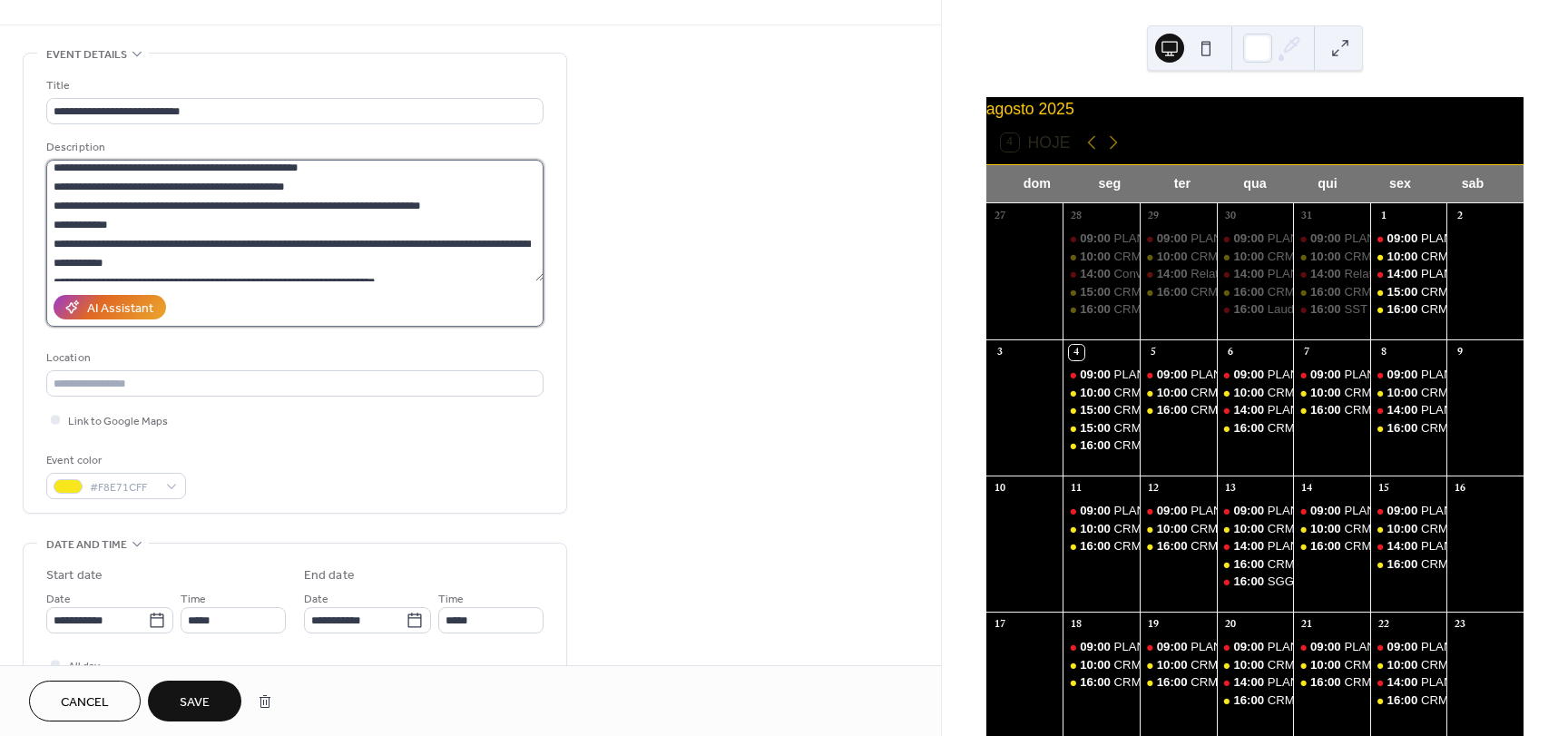 click on "**********" at bounding box center (295, 221) 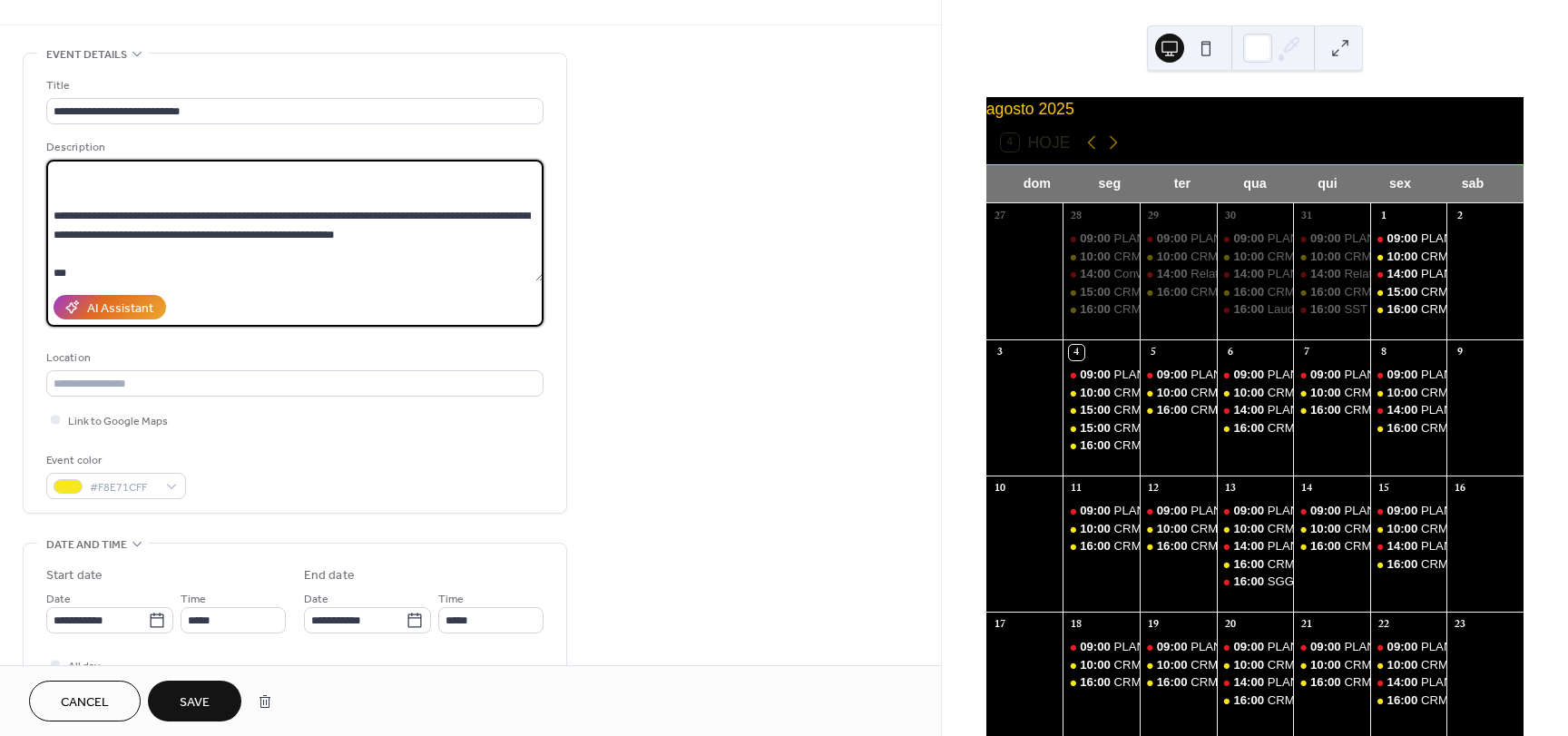 scroll, scrollTop: 0, scrollLeft: 0, axis: both 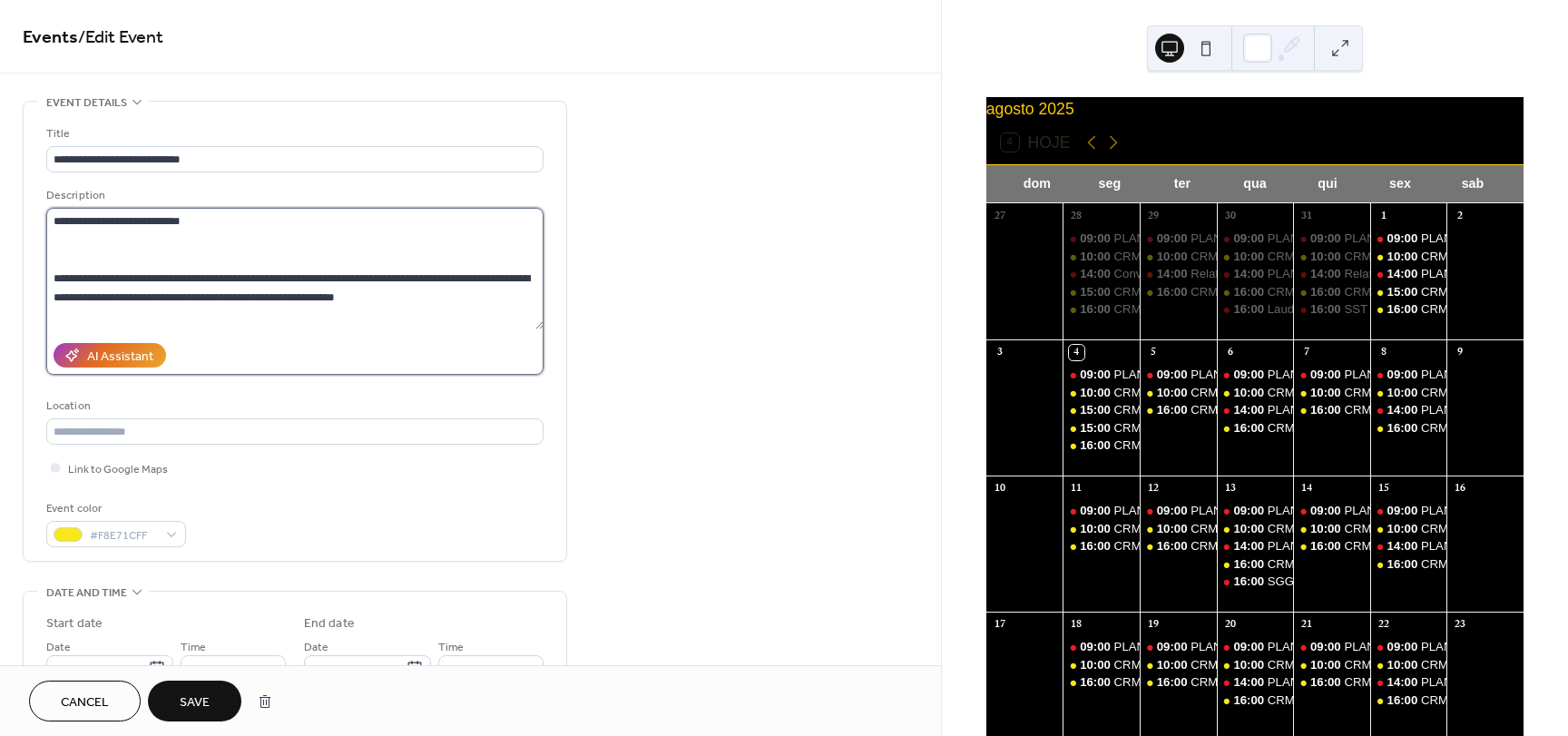click on "**********" at bounding box center [295, 269] 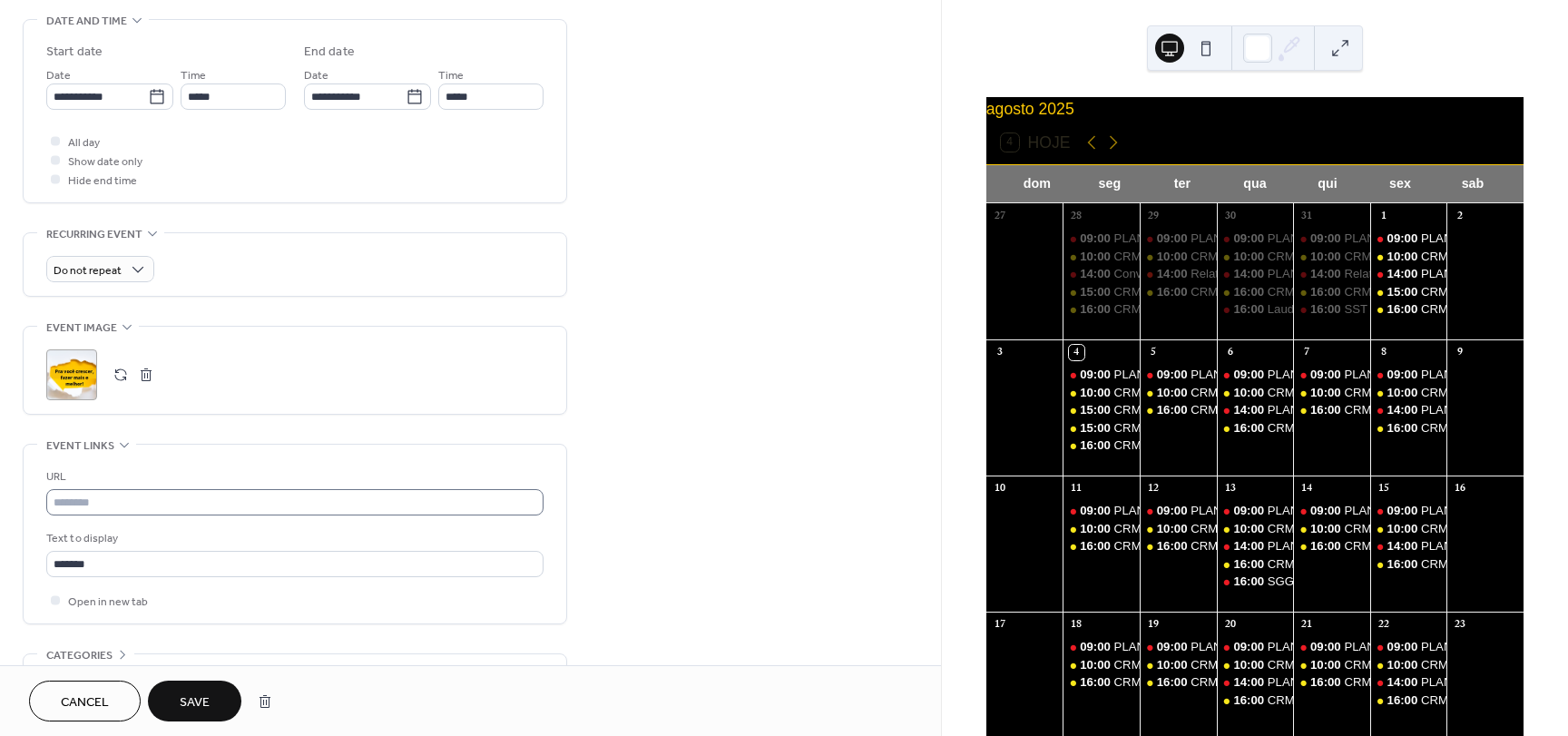 scroll, scrollTop: 635, scrollLeft: 0, axis: vertical 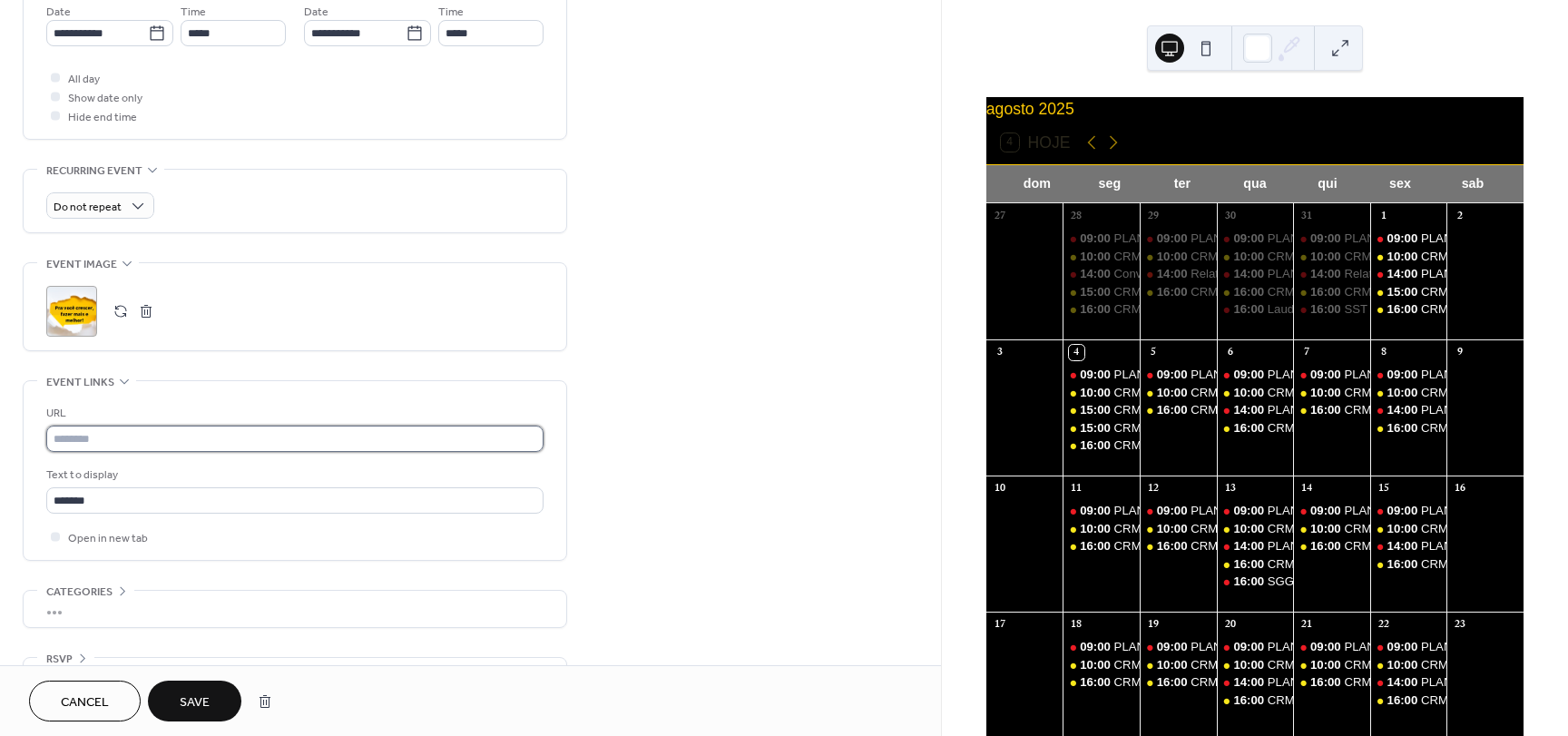 click at bounding box center [295, 438] 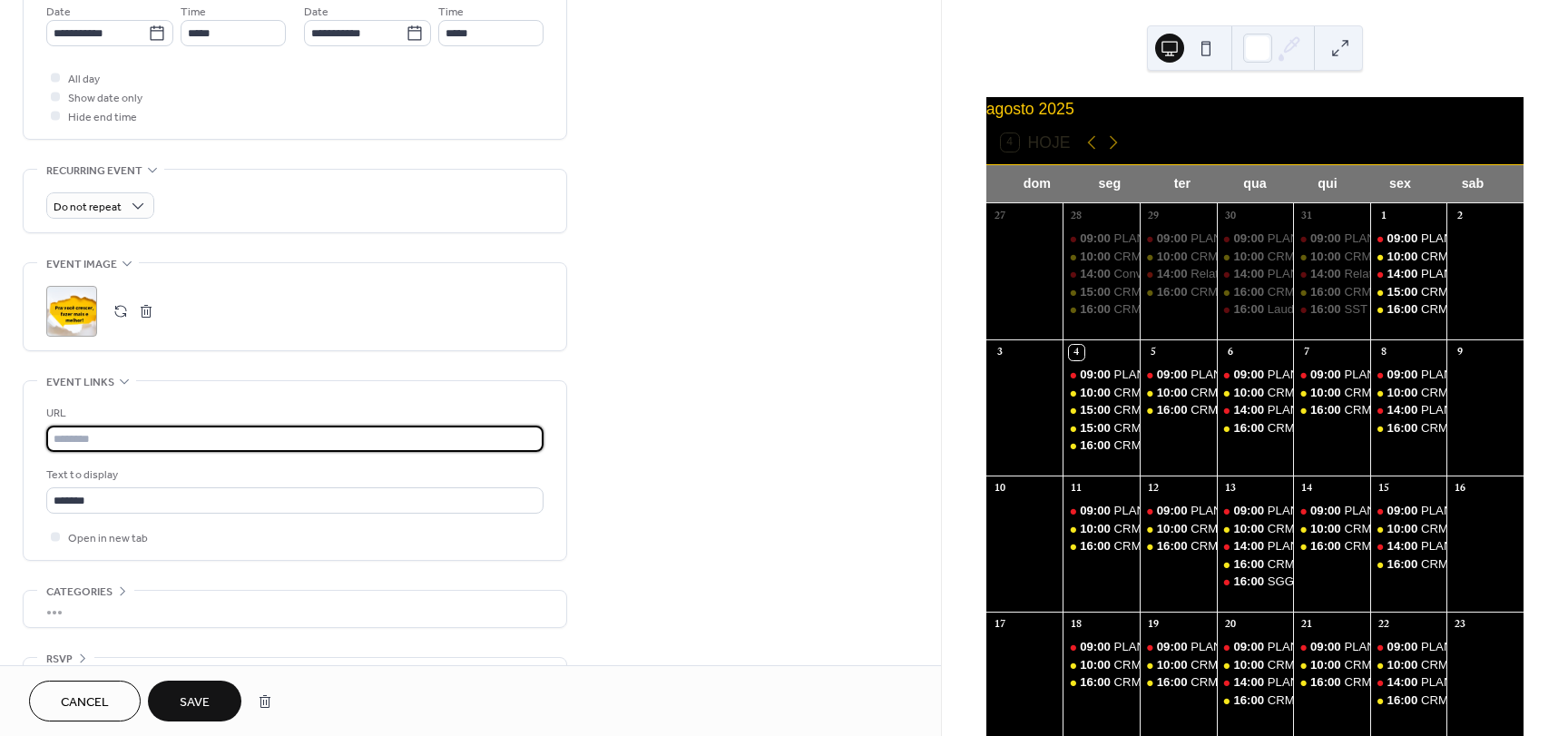 paste on "**********" 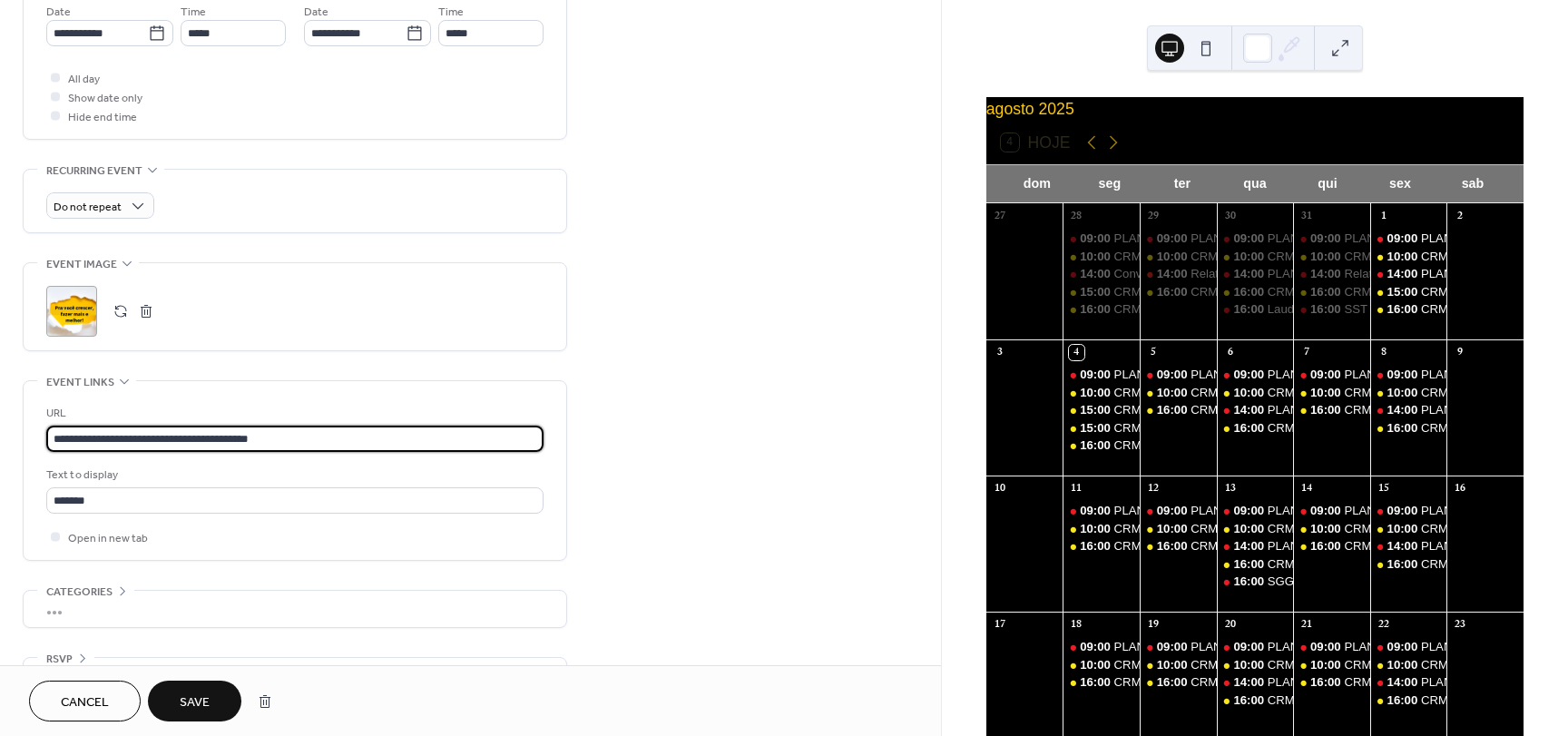 type on "**********" 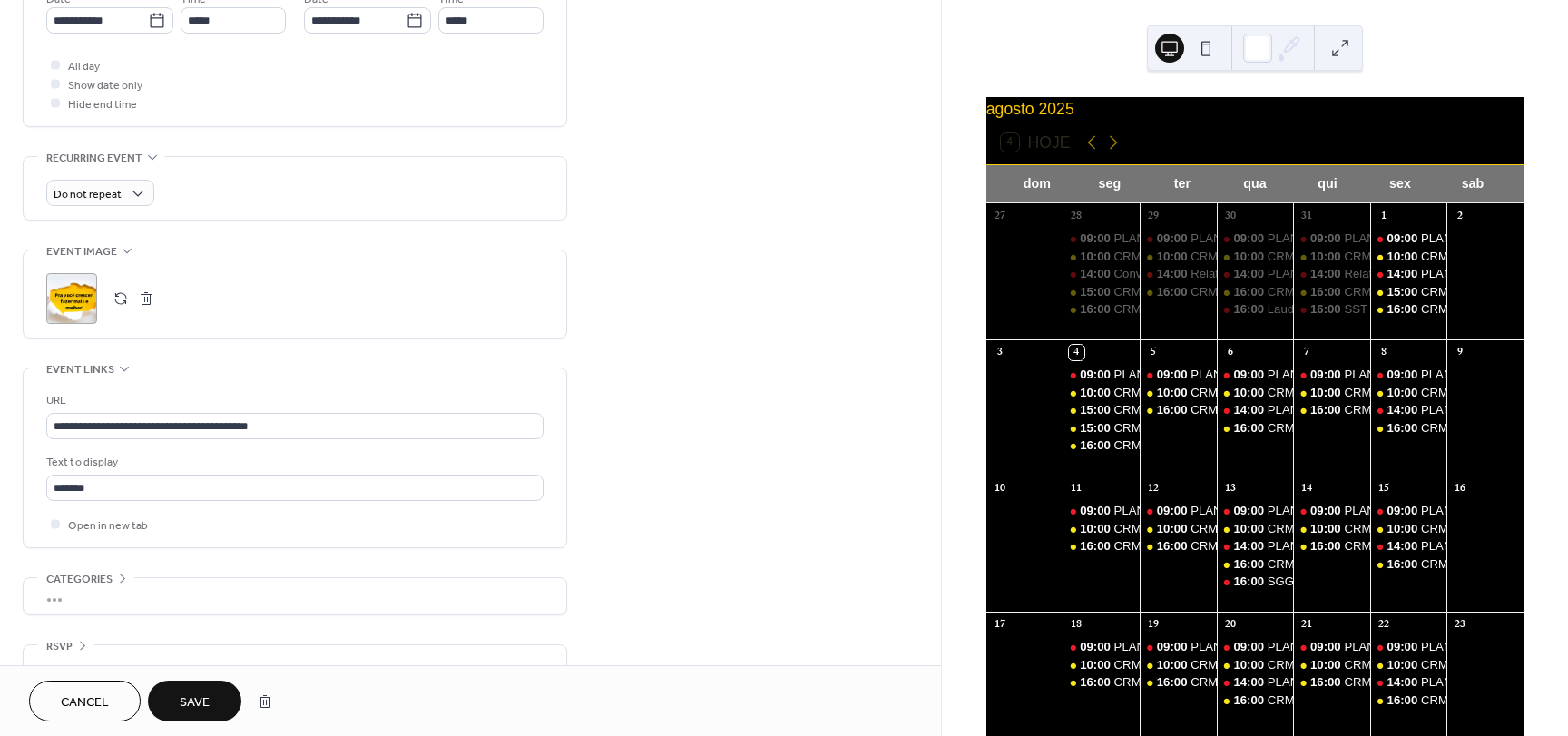 scroll, scrollTop: 683, scrollLeft: 0, axis: vertical 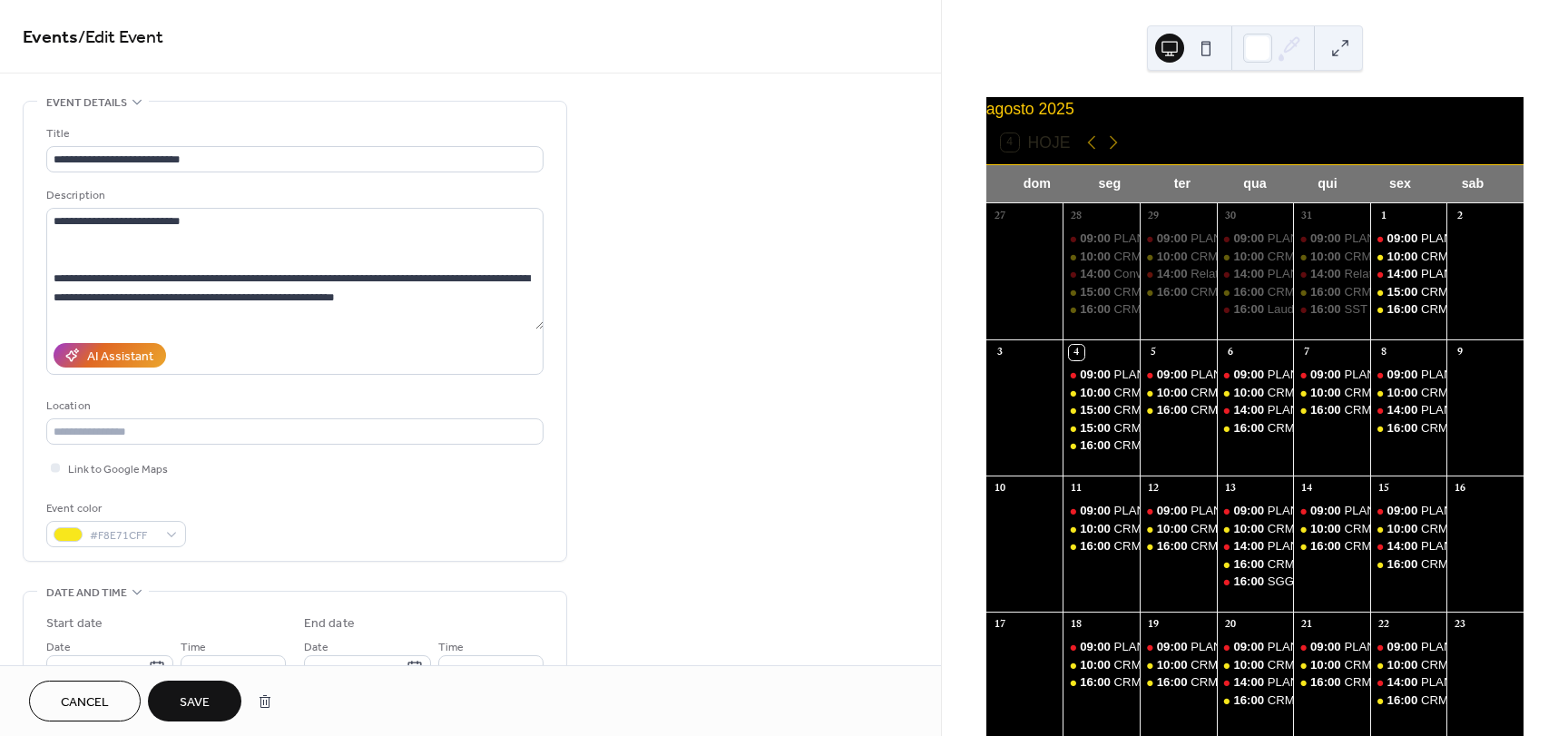 click on "Save" at bounding box center [194, 702] 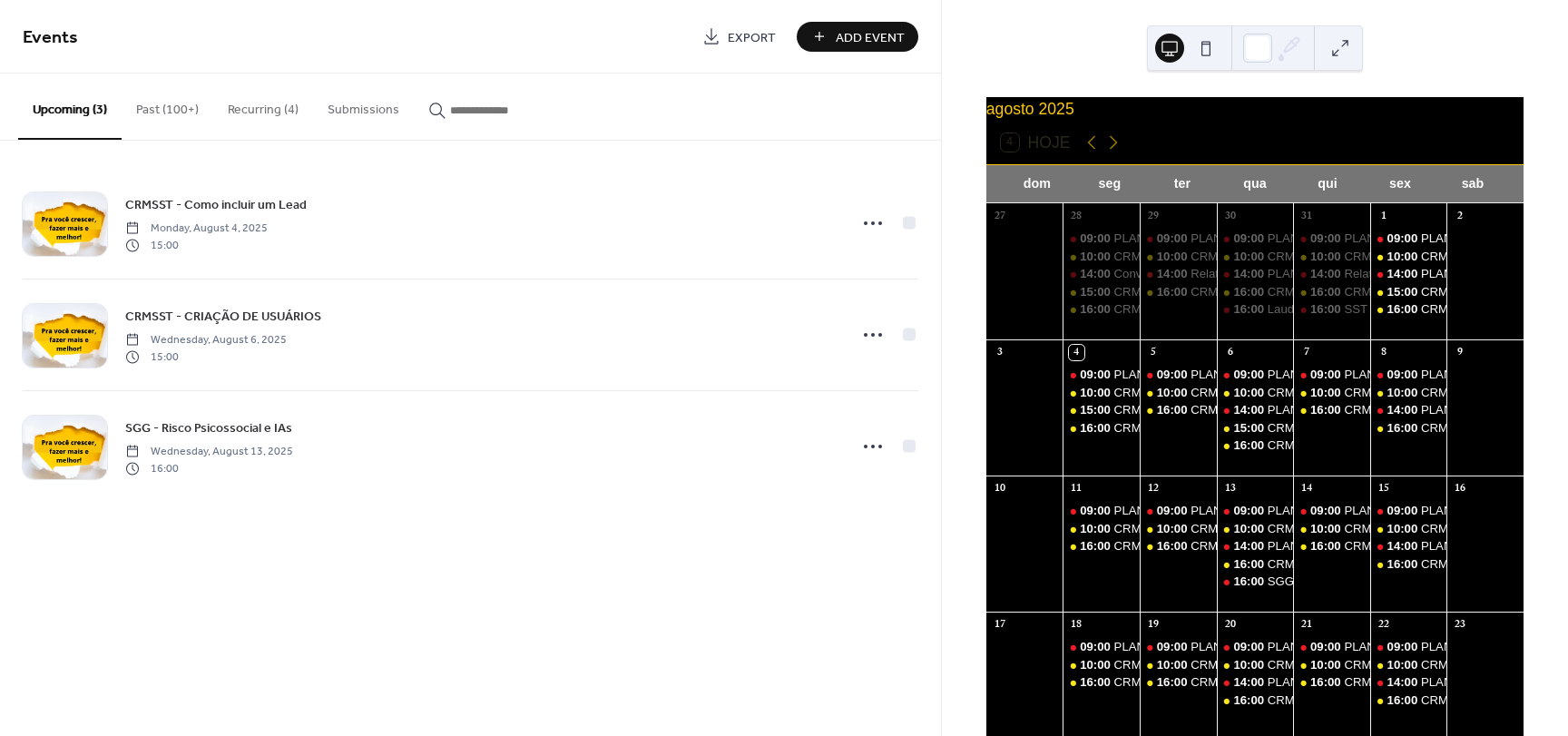 click at bounding box center (505, 110) 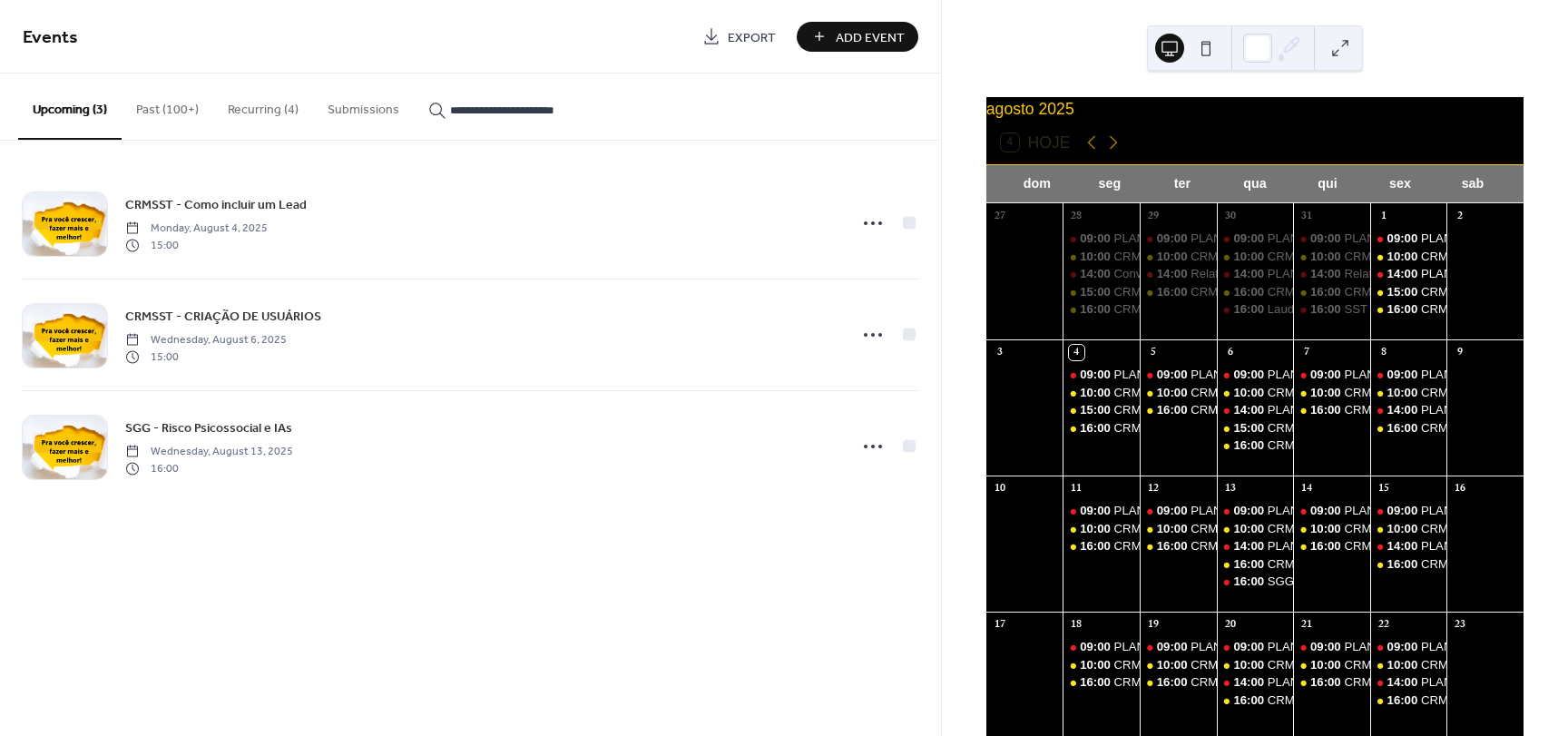scroll, scrollTop: 0, scrollLeft: 37, axis: horizontal 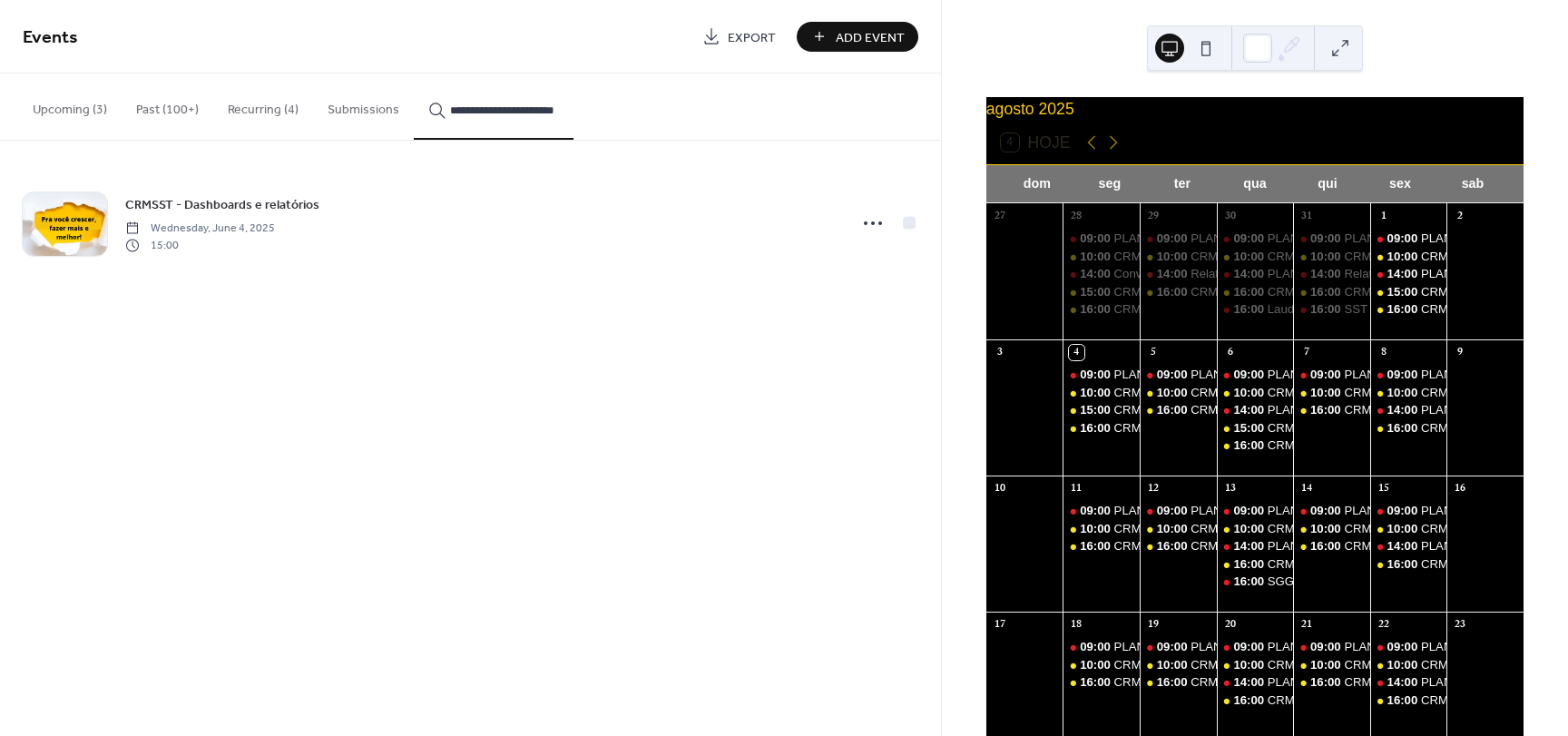 type on "**********" 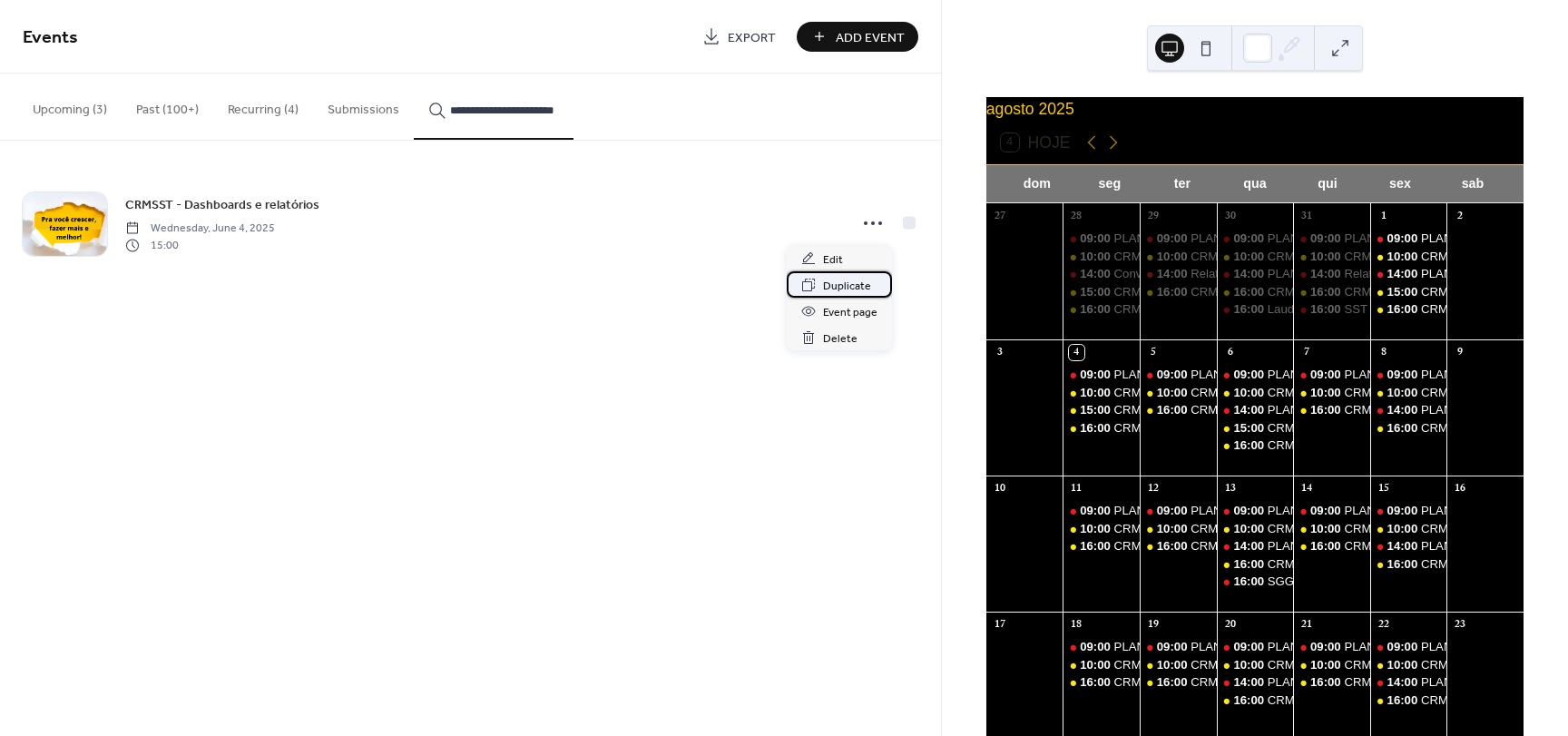 click on "Duplicate" at bounding box center (847, 286) 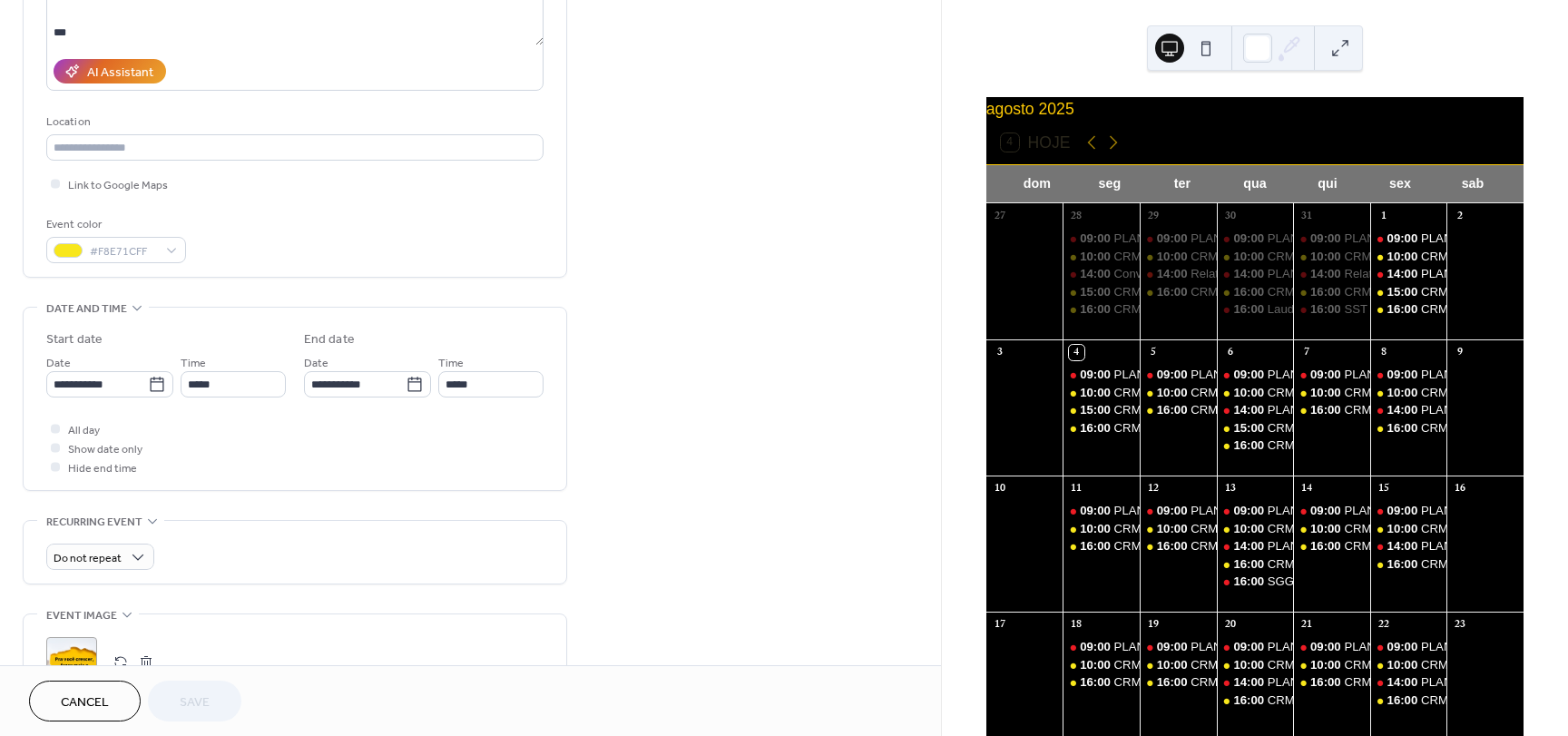 scroll, scrollTop: 454, scrollLeft: 0, axis: vertical 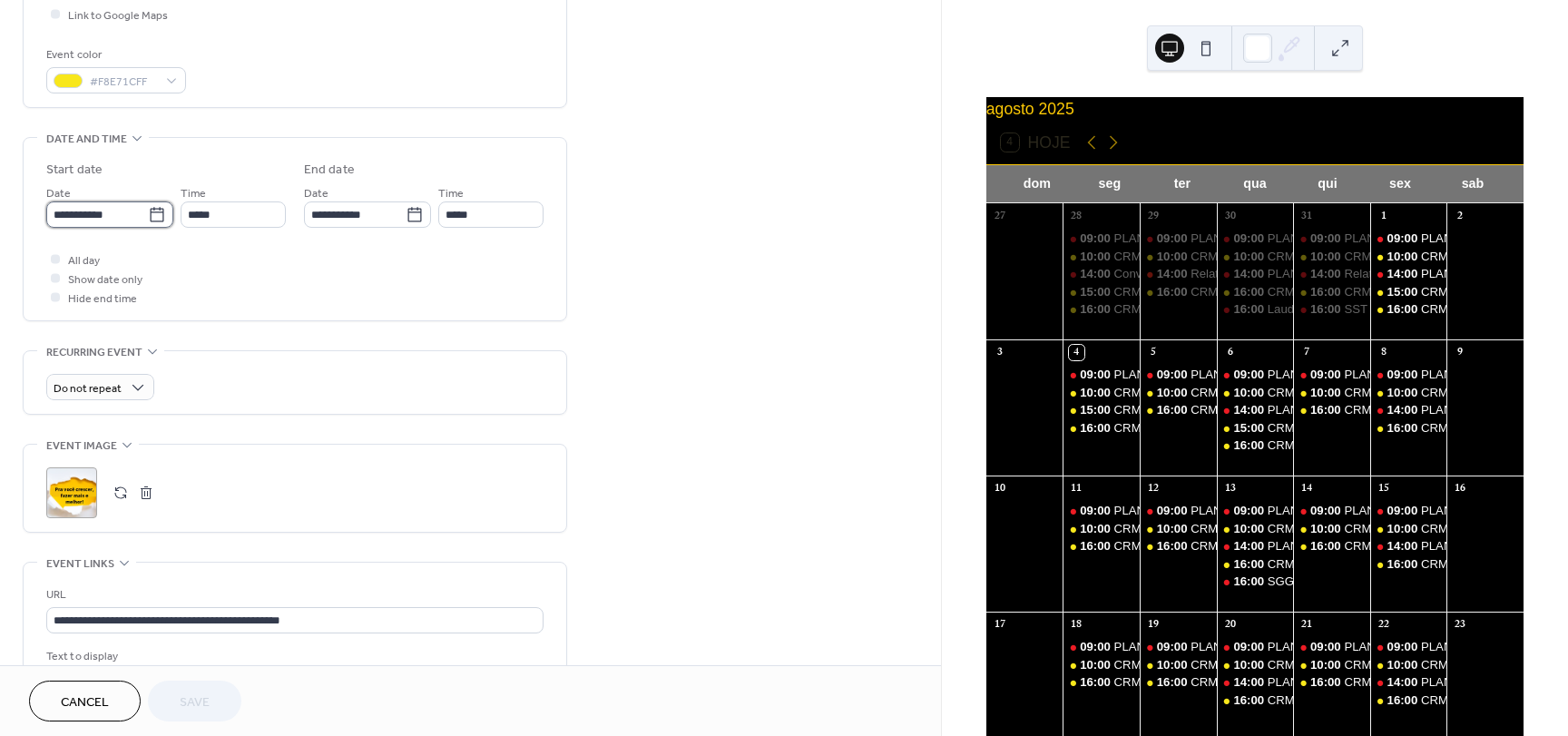 click on "**********" at bounding box center [97, 214] 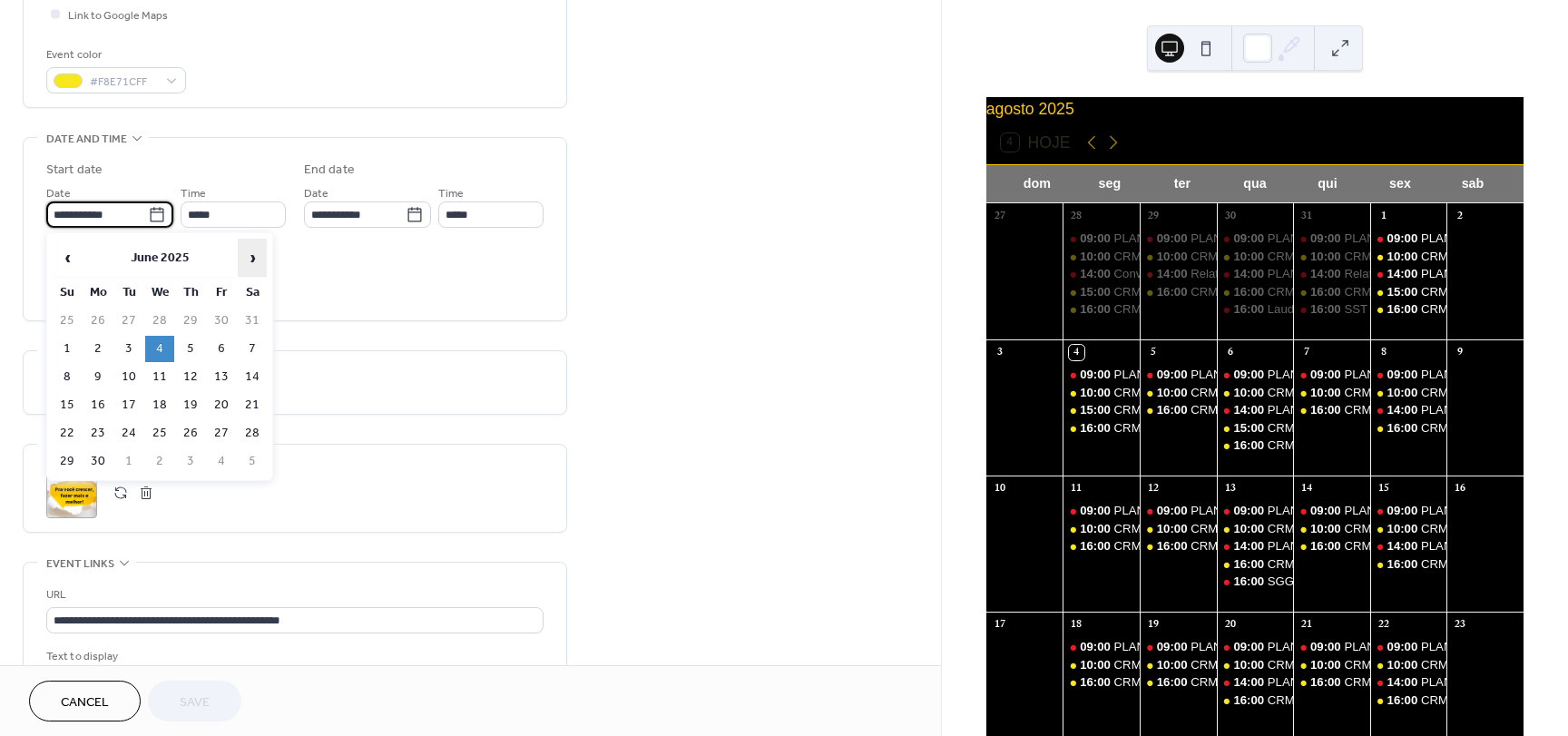 click on "›" at bounding box center (252, 258) 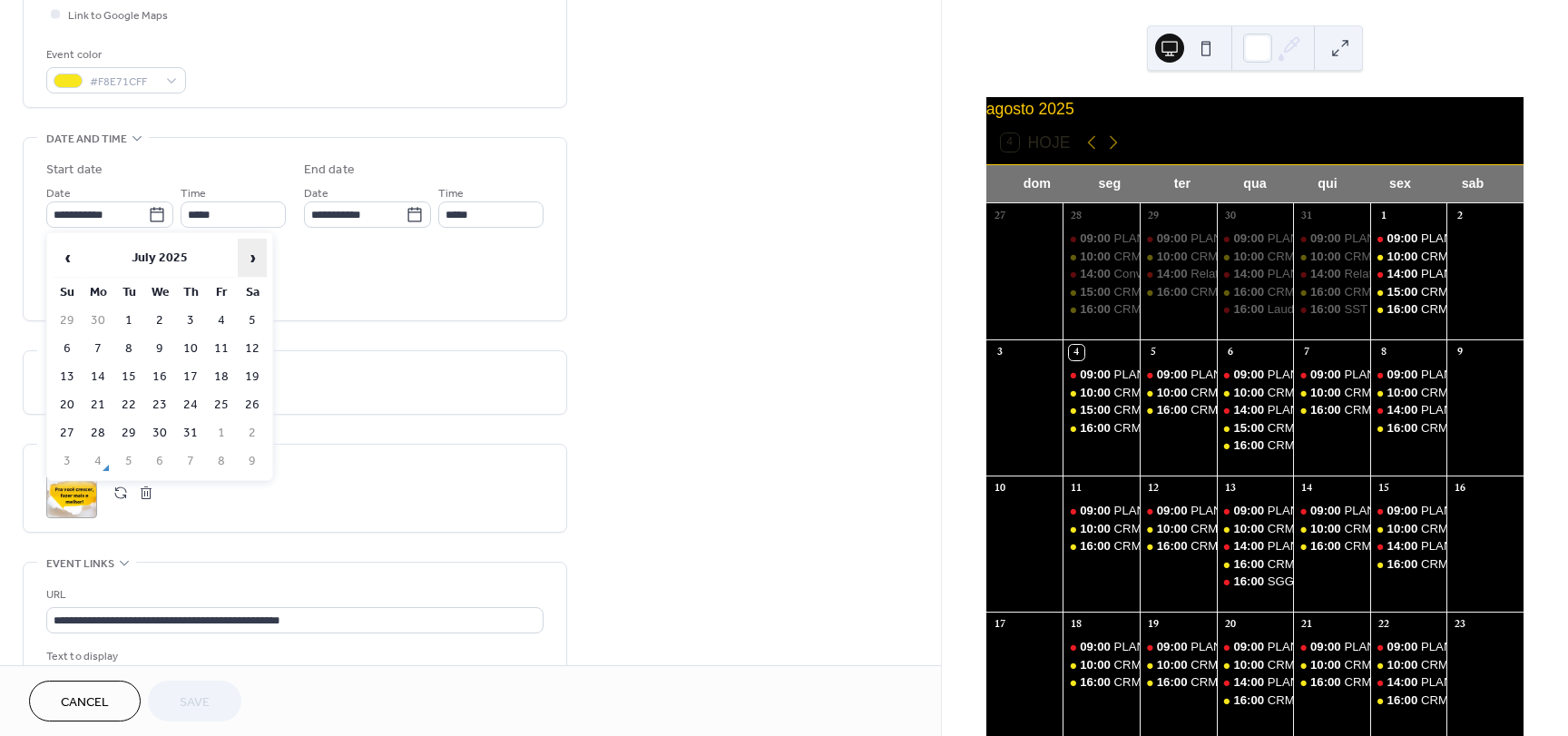 click on "›" at bounding box center [252, 258] 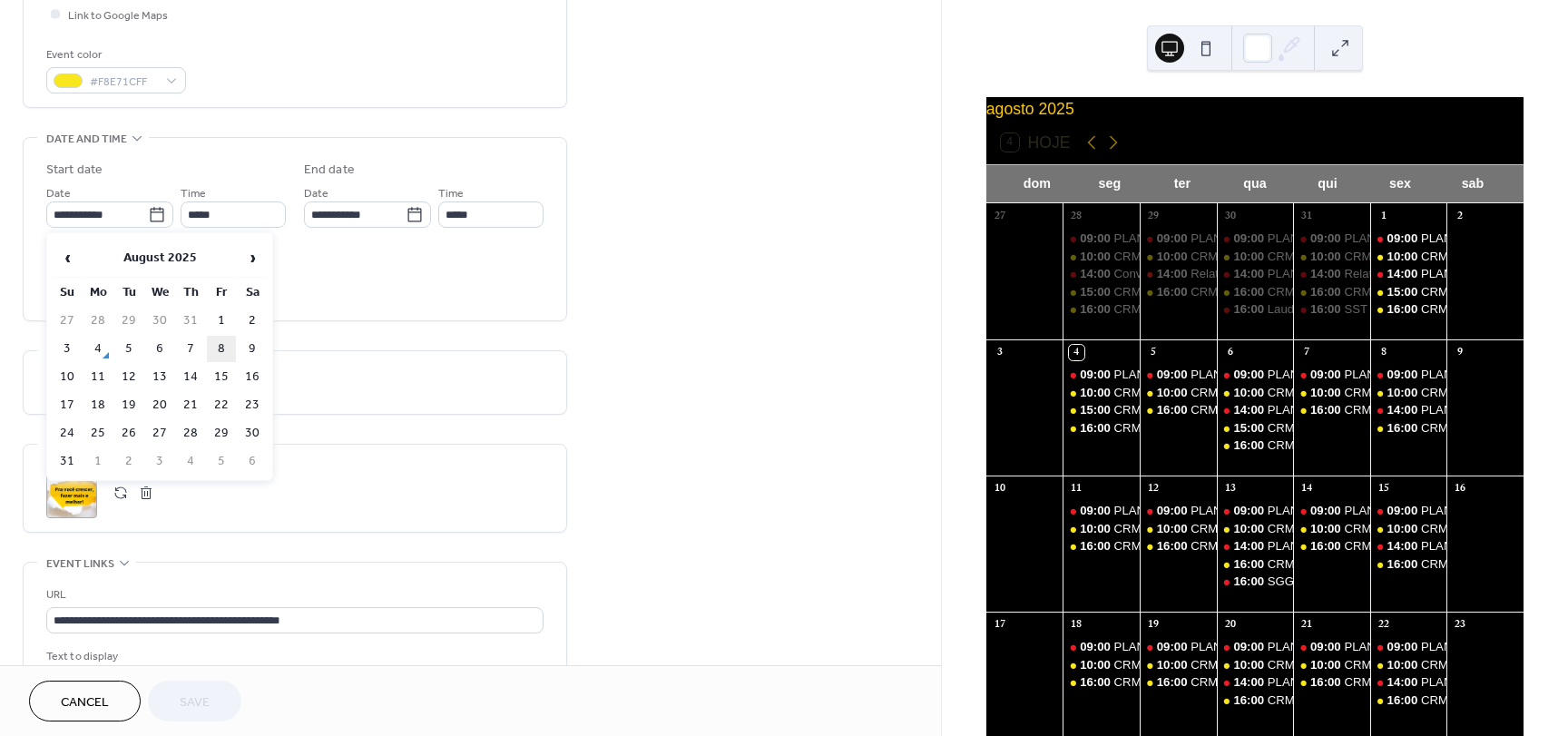 click on "8" at bounding box center [221, 348] 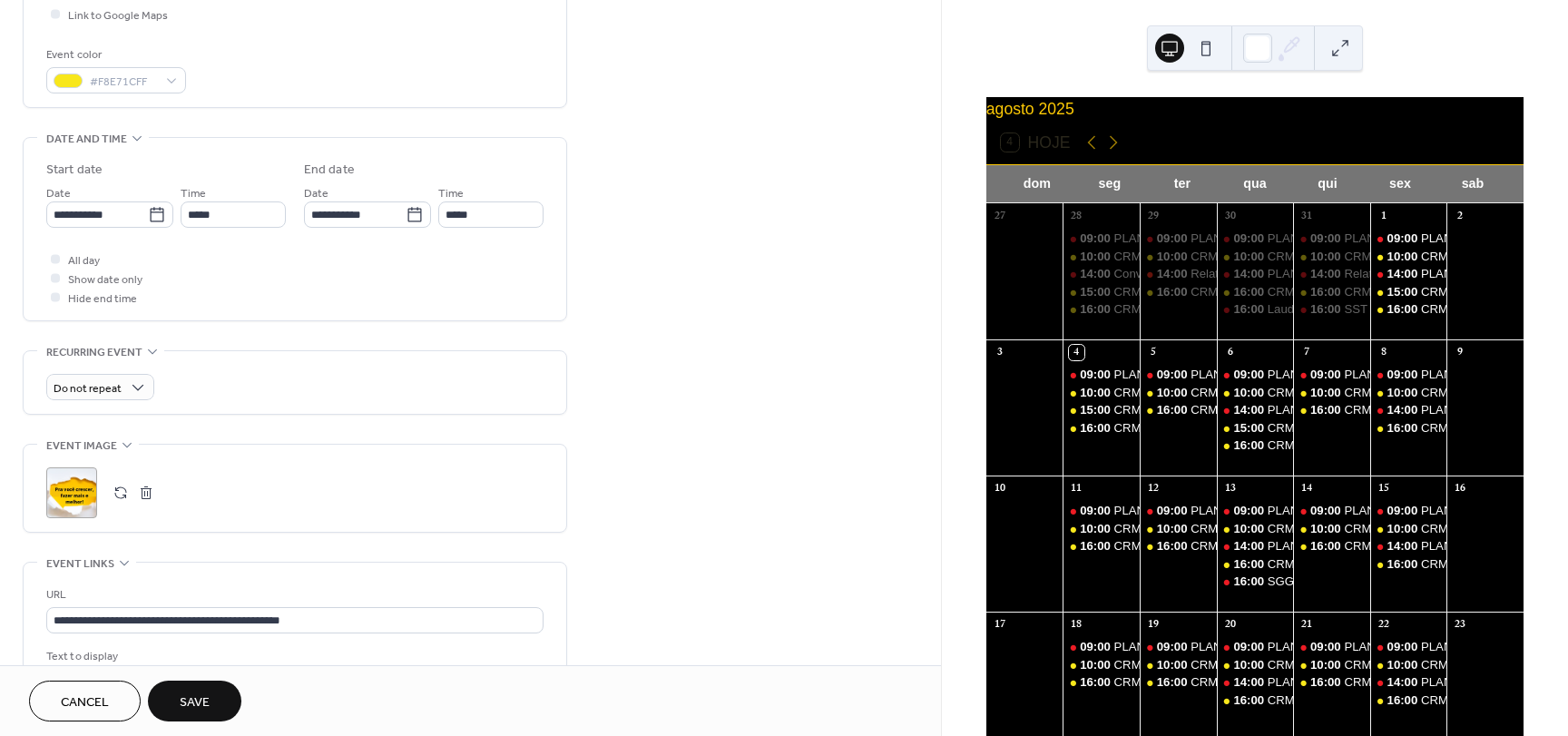 scroll, scrollTop: 545, scrollLeft: 0, axis: vertical 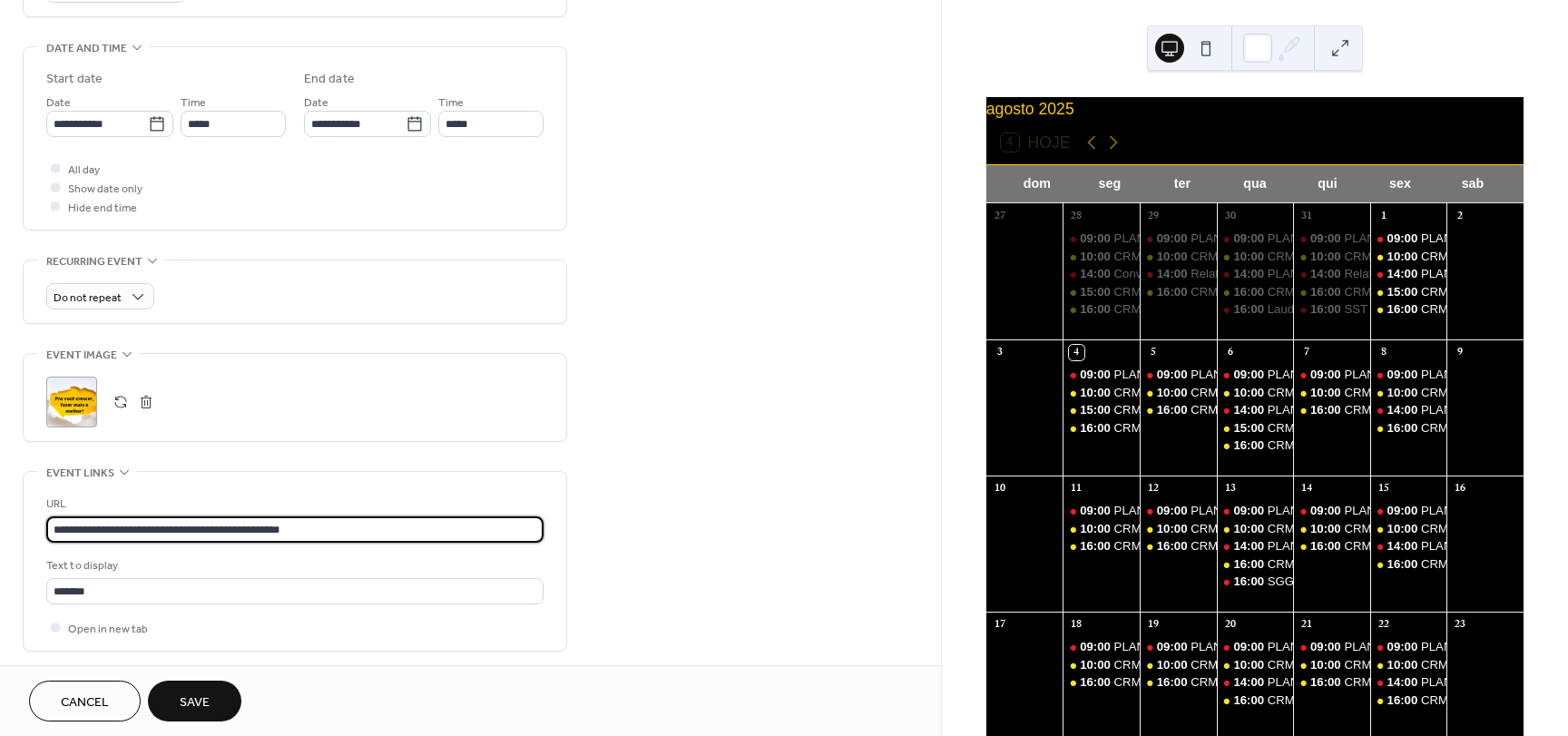 drag, startPoint x: 356, startPoint y: 521, endPoint x: 14, endPoint y: 516, distance: 342.03655 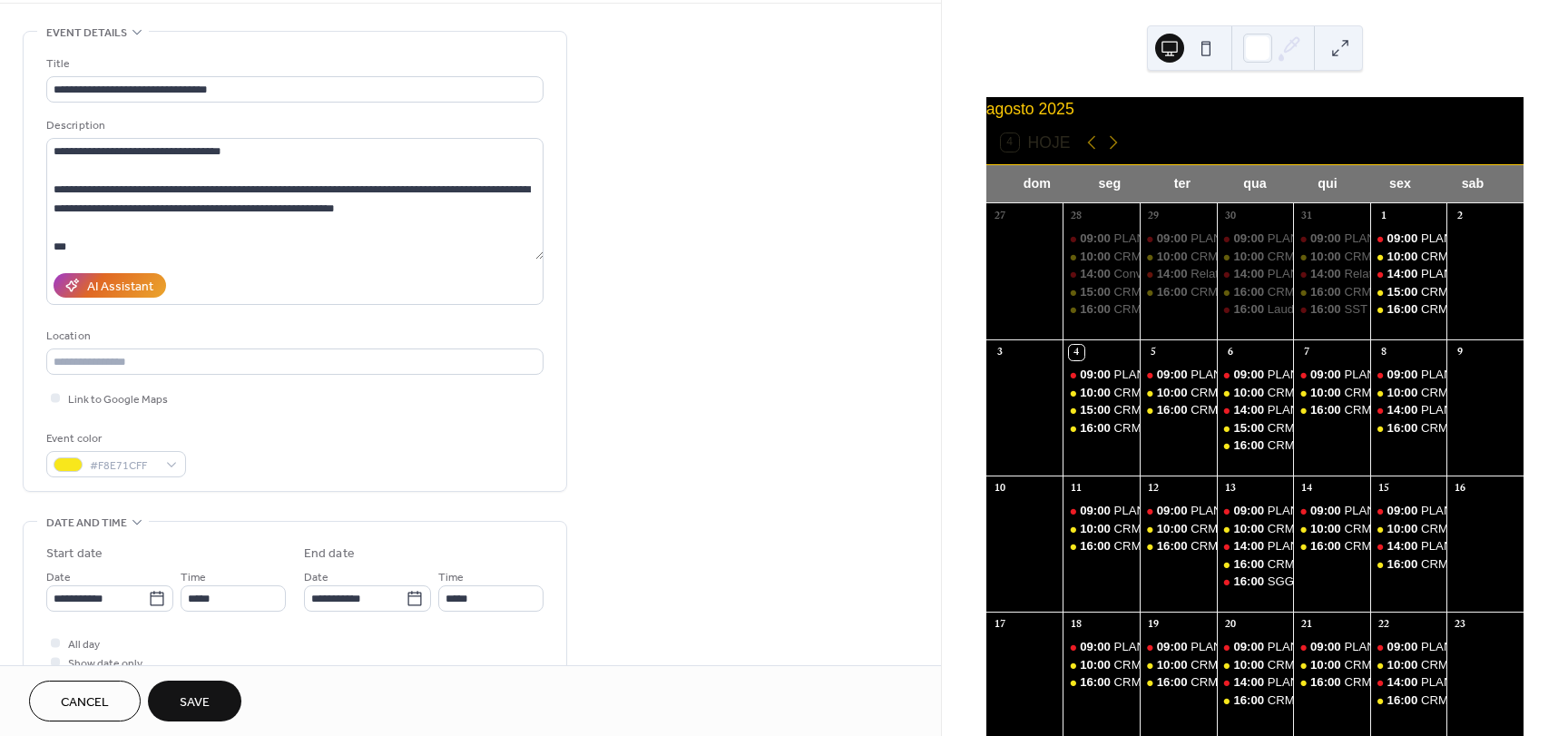 scroll, scrollTop: 0, scrollLeft: 0, axis: both 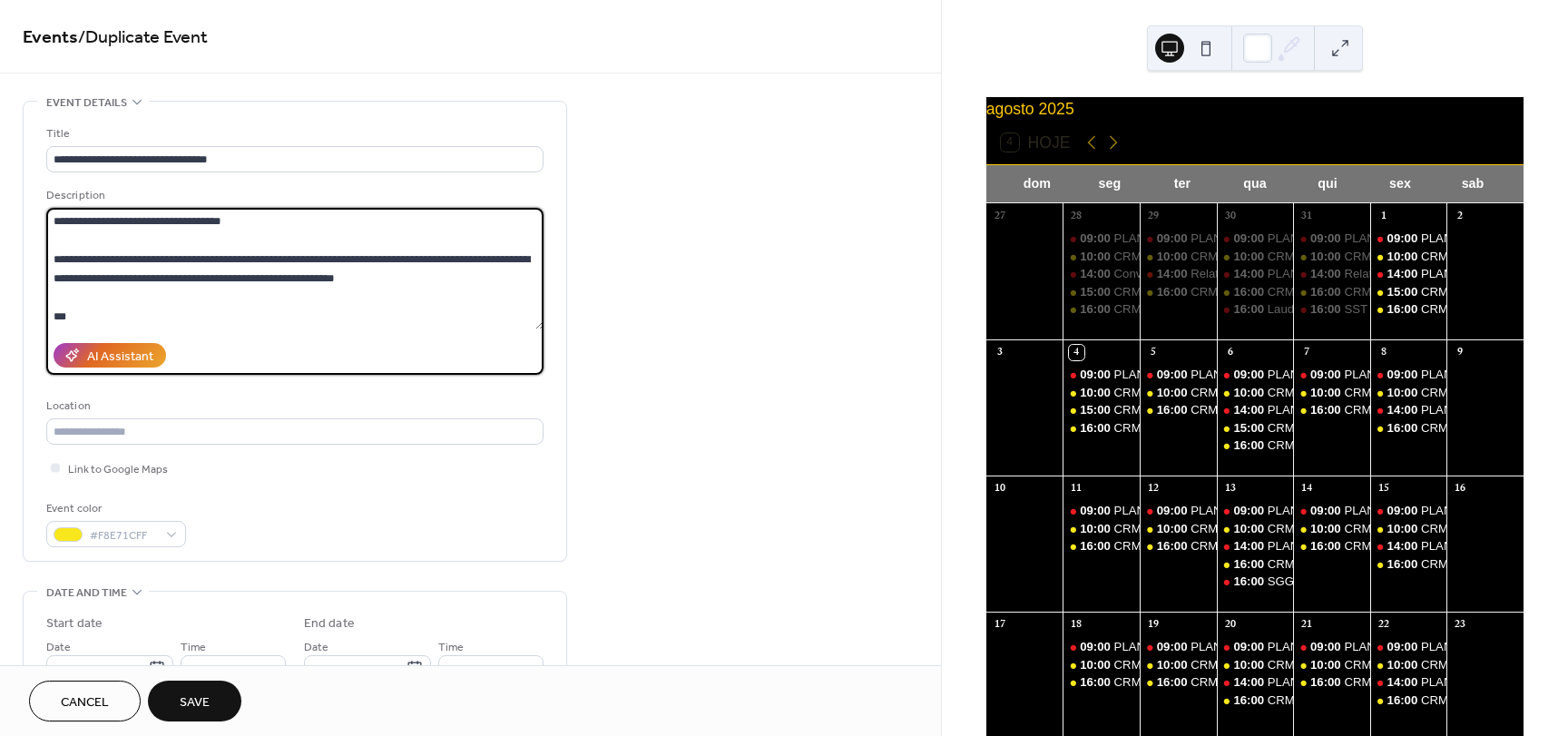 click on "**********" at bounding box center [295, 269] 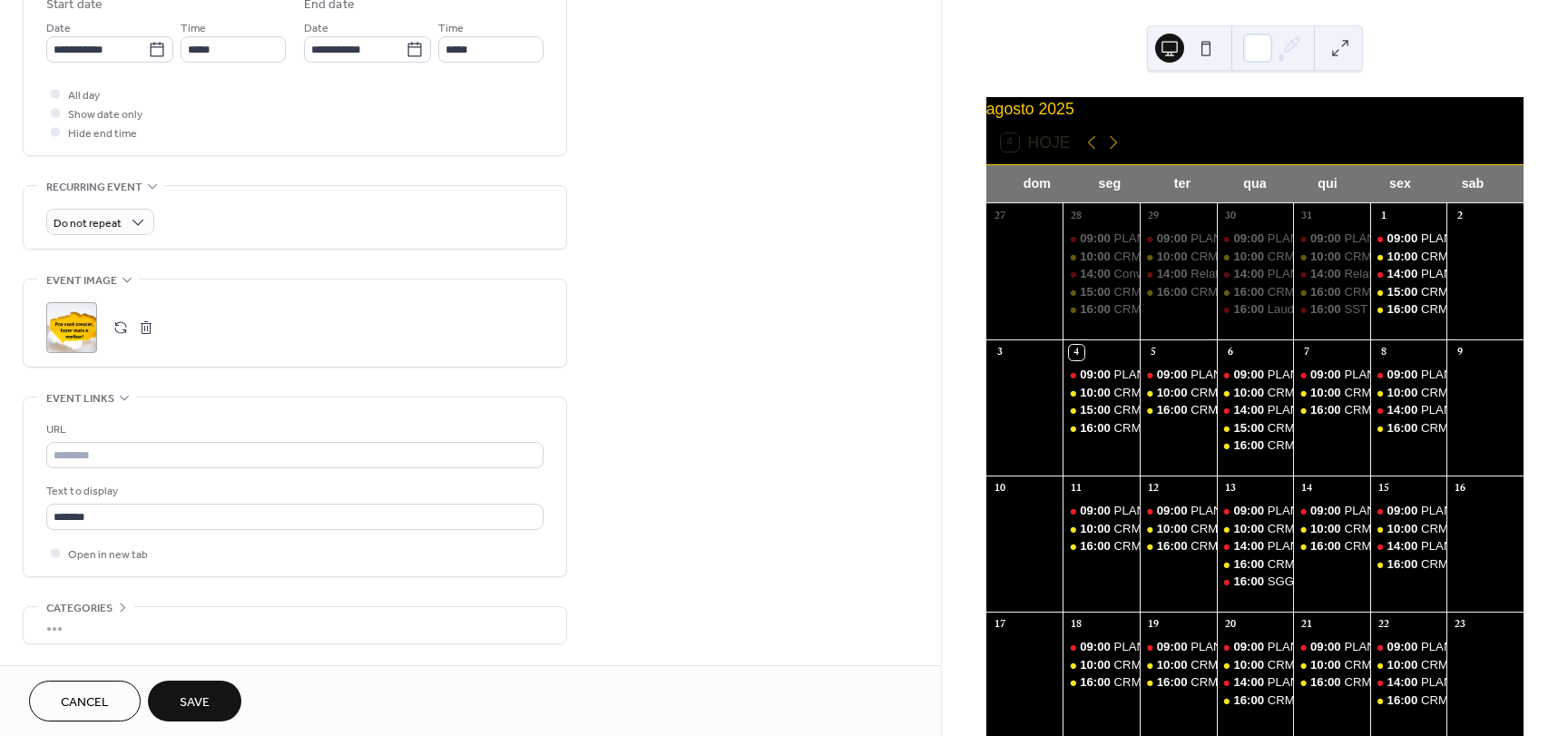 scroll, scrollTop: 683, scrollLeft: 0, axis: vertical 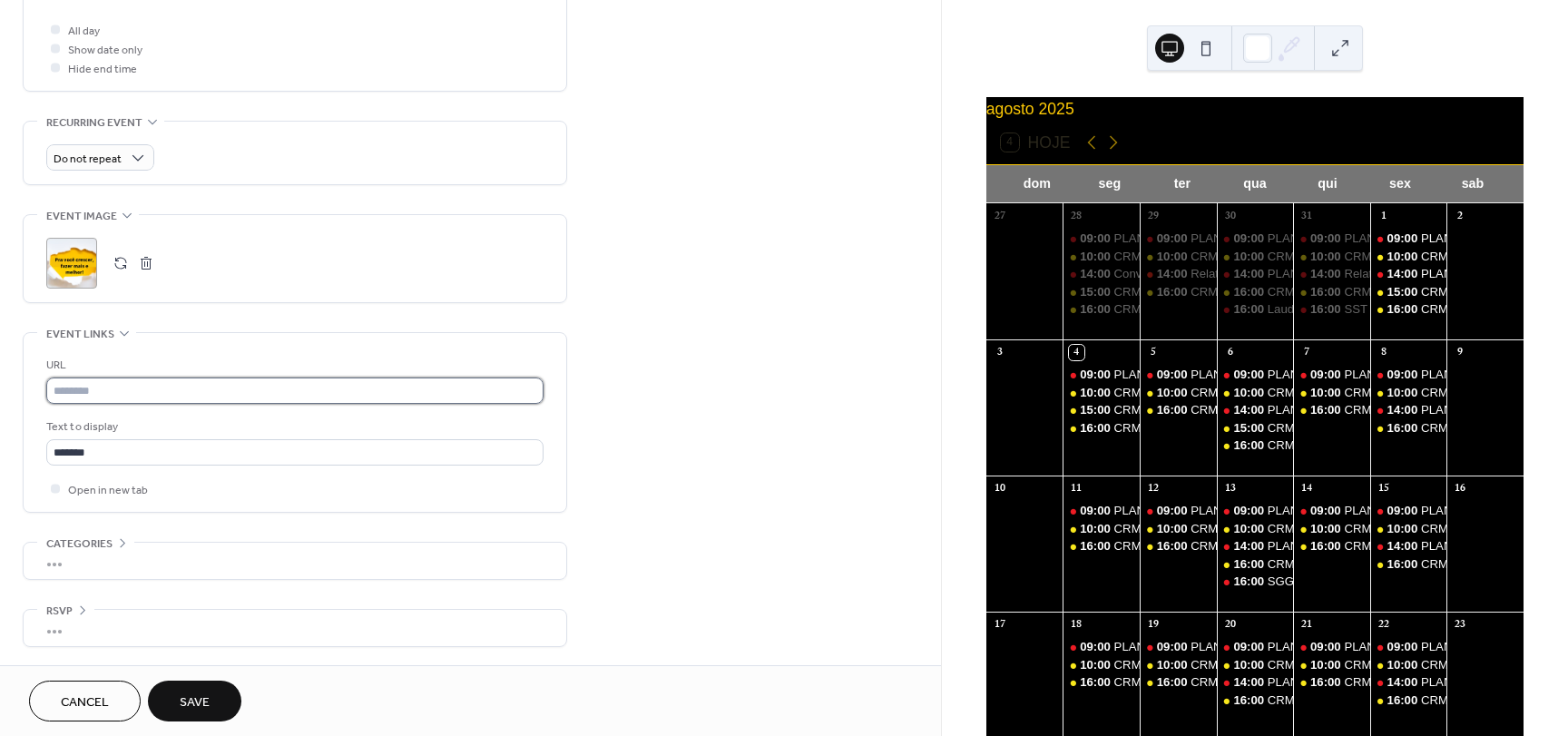 click at bounding box center [295, 390] 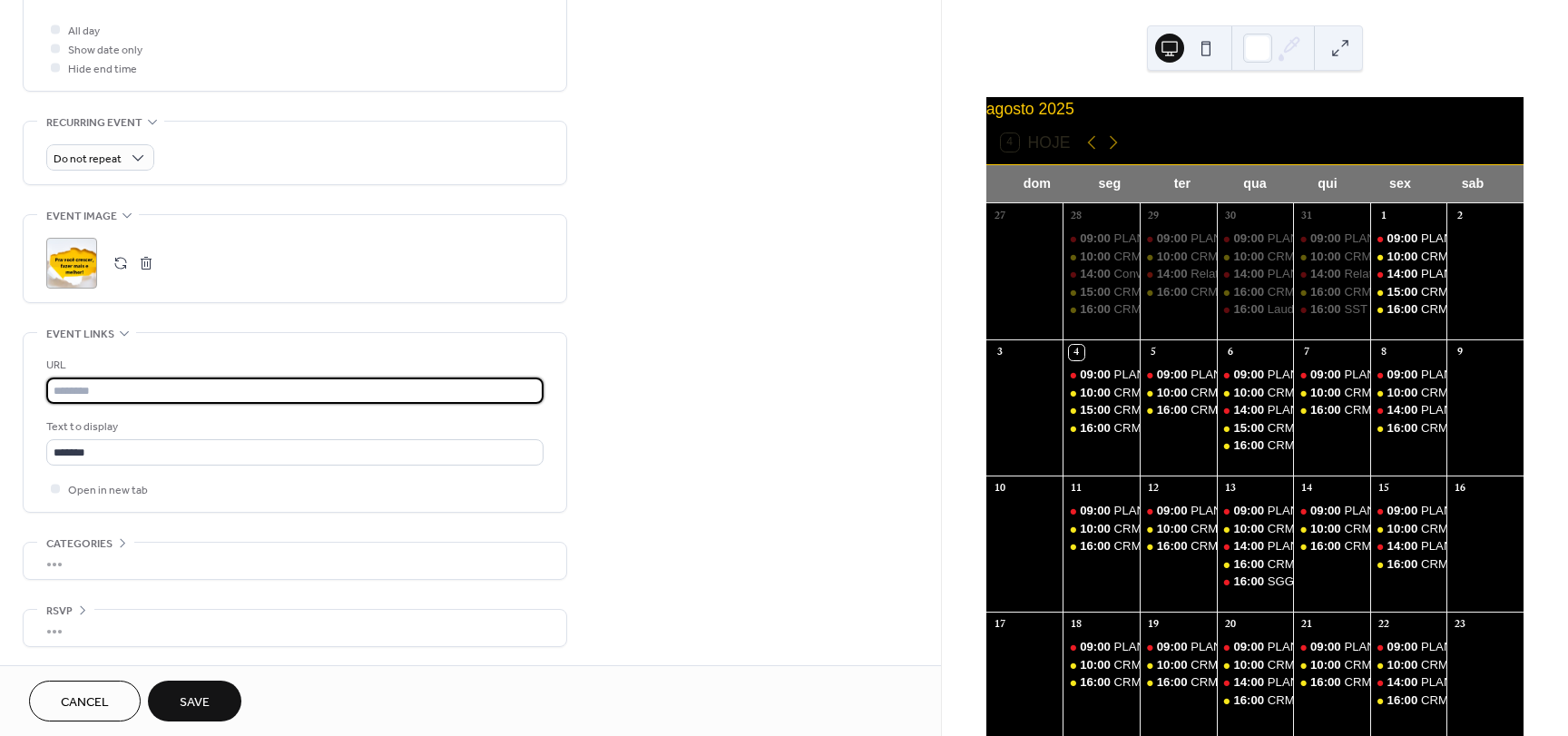 paste on "**********" 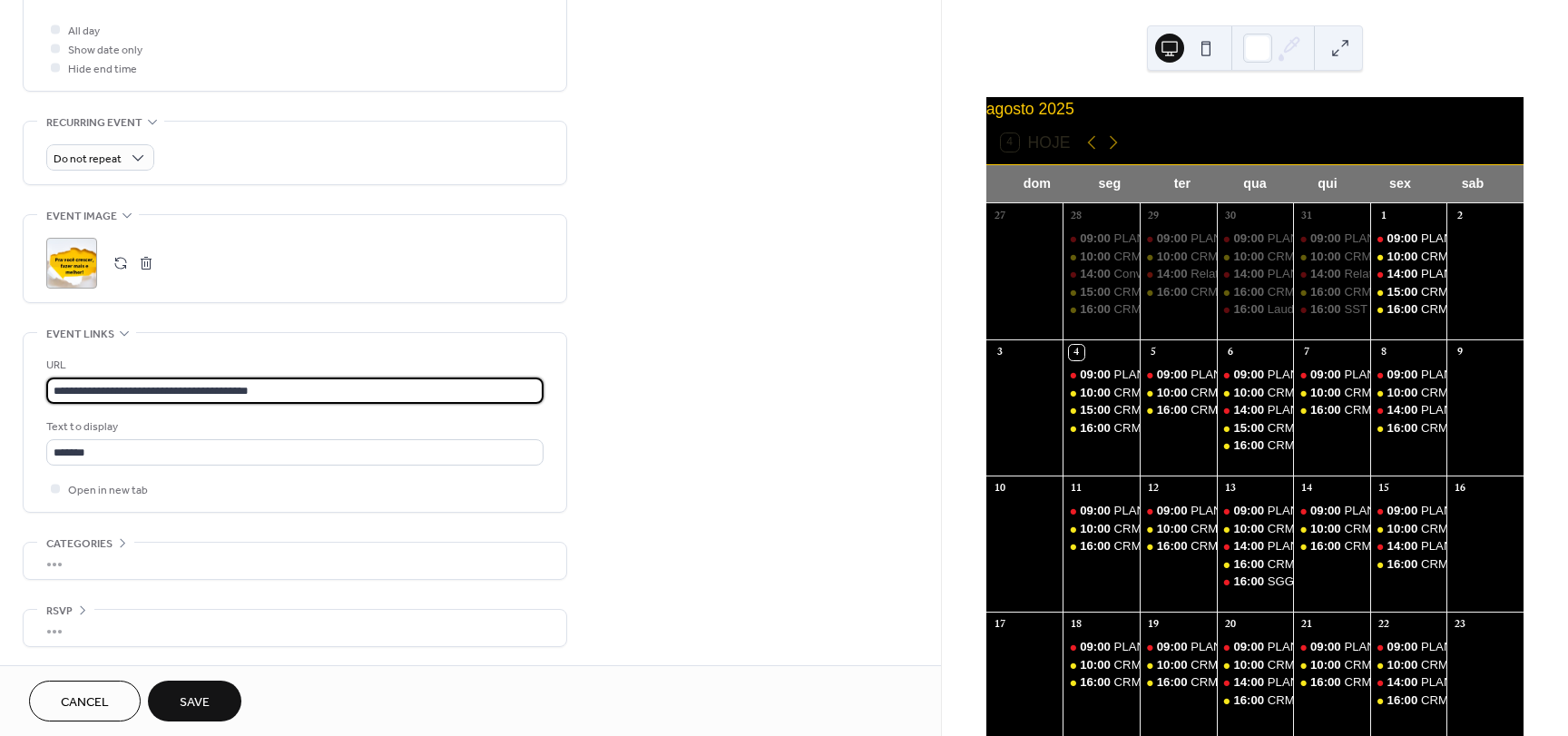 type on "**********" 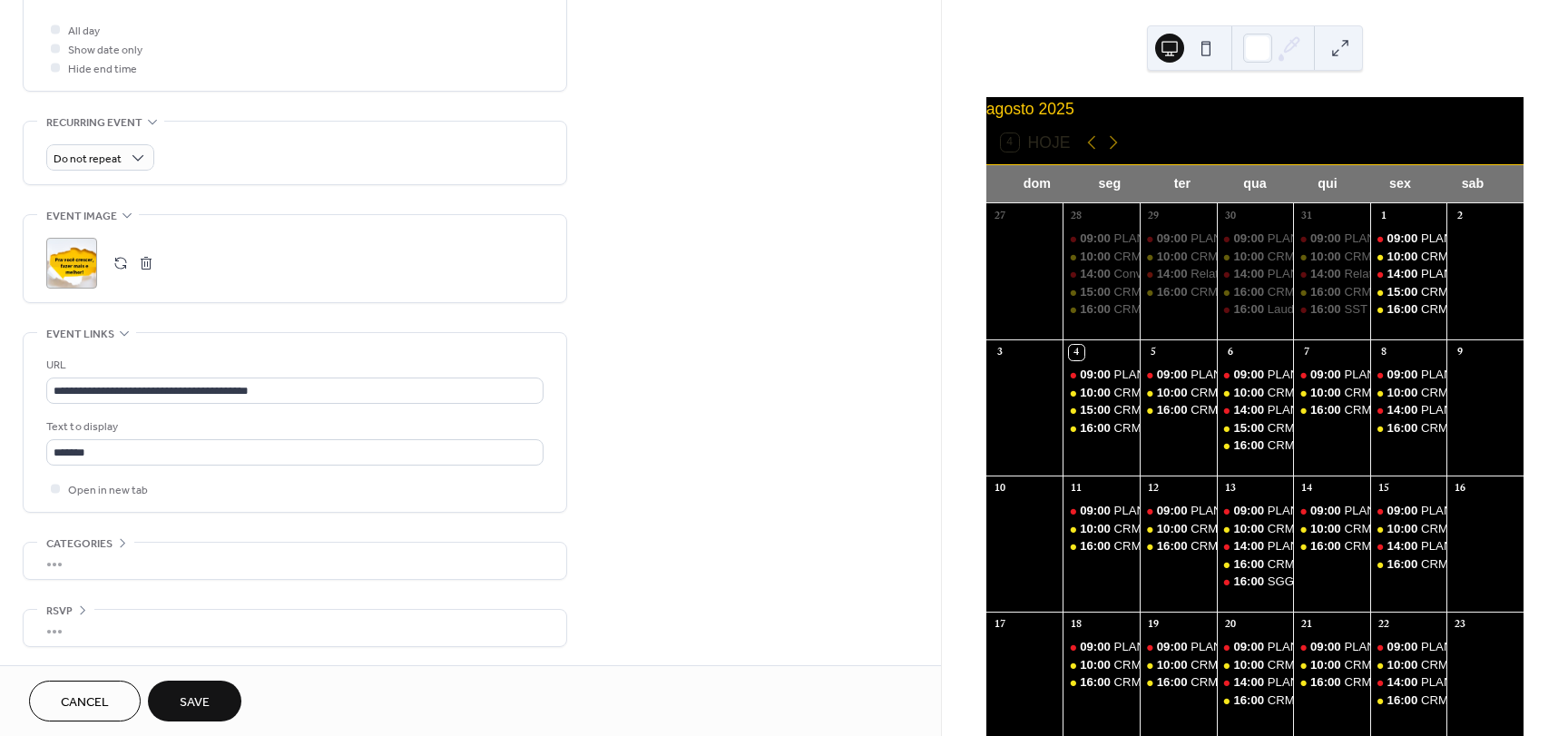 click on "**********" at bounding box center [470, 41] 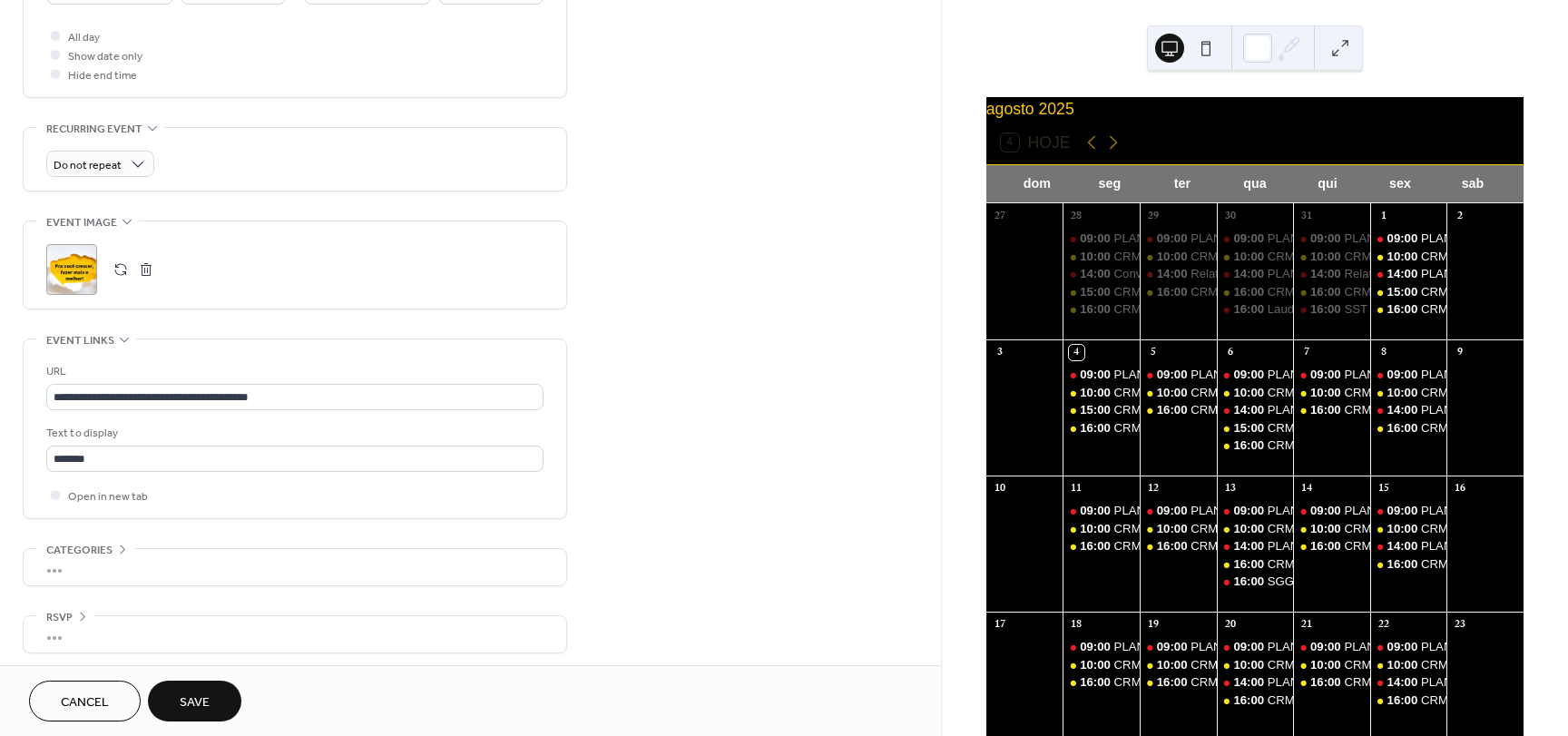 scroll, scrollTop: 683, scrollLeft: 0, axis: vertical 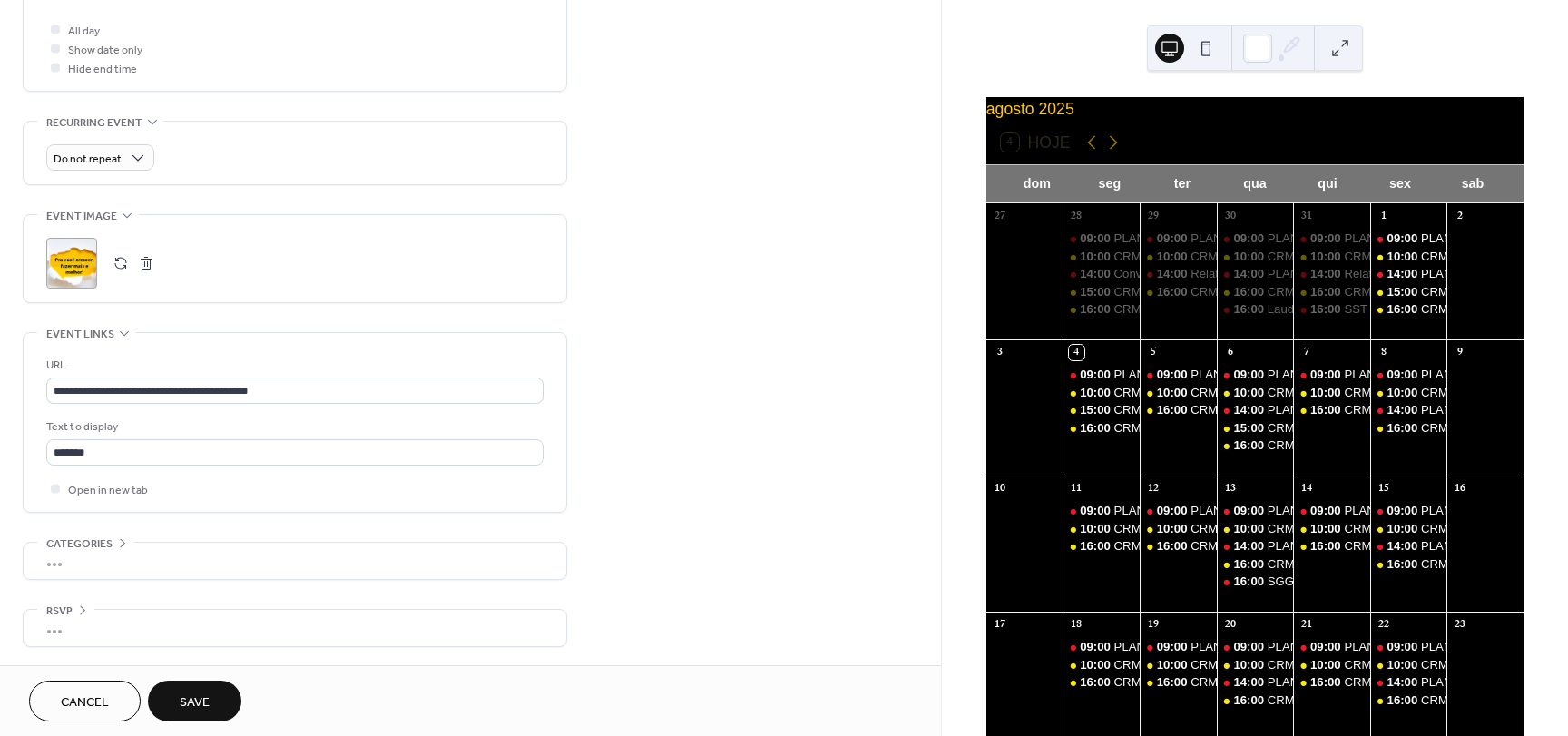 click on "Save" at bounding box center [194, 702] 